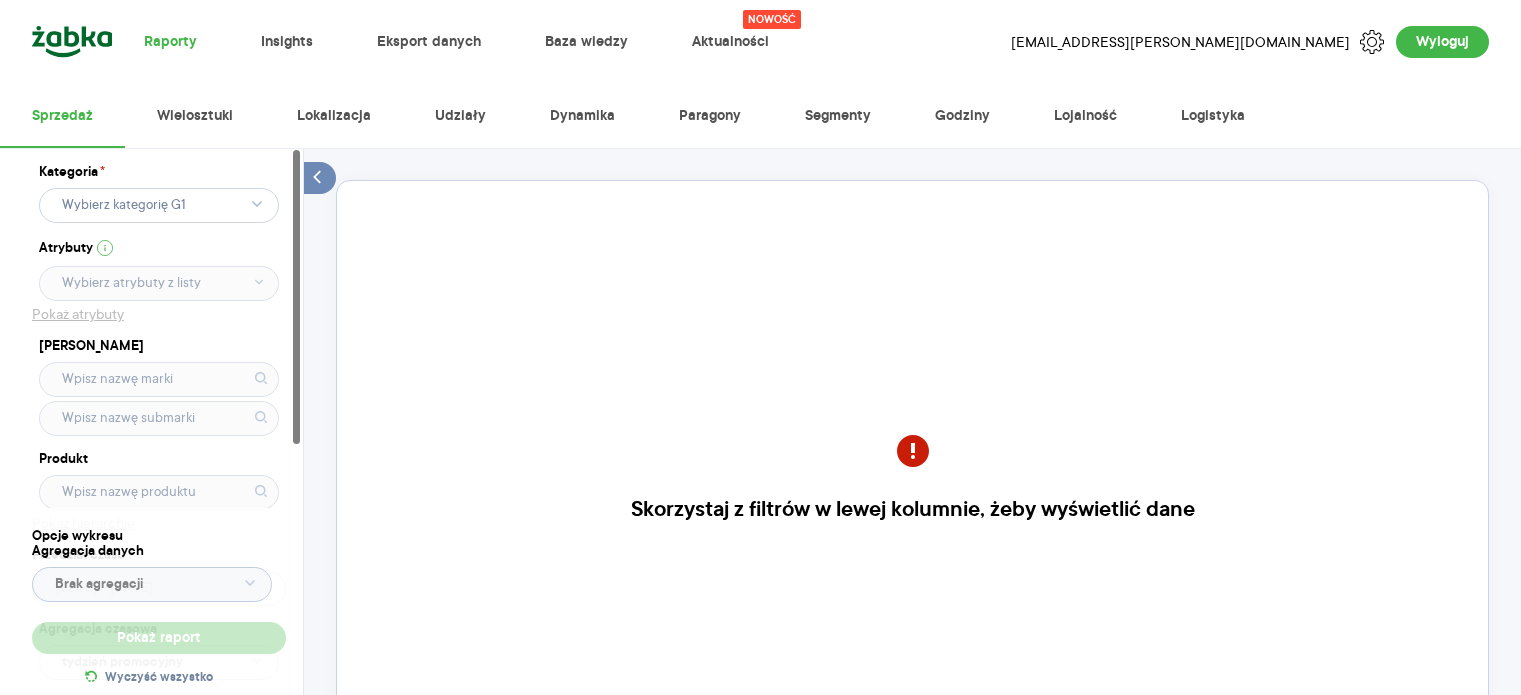 scroll, scrollTop: 0, scrollLeft: 0, axis: both 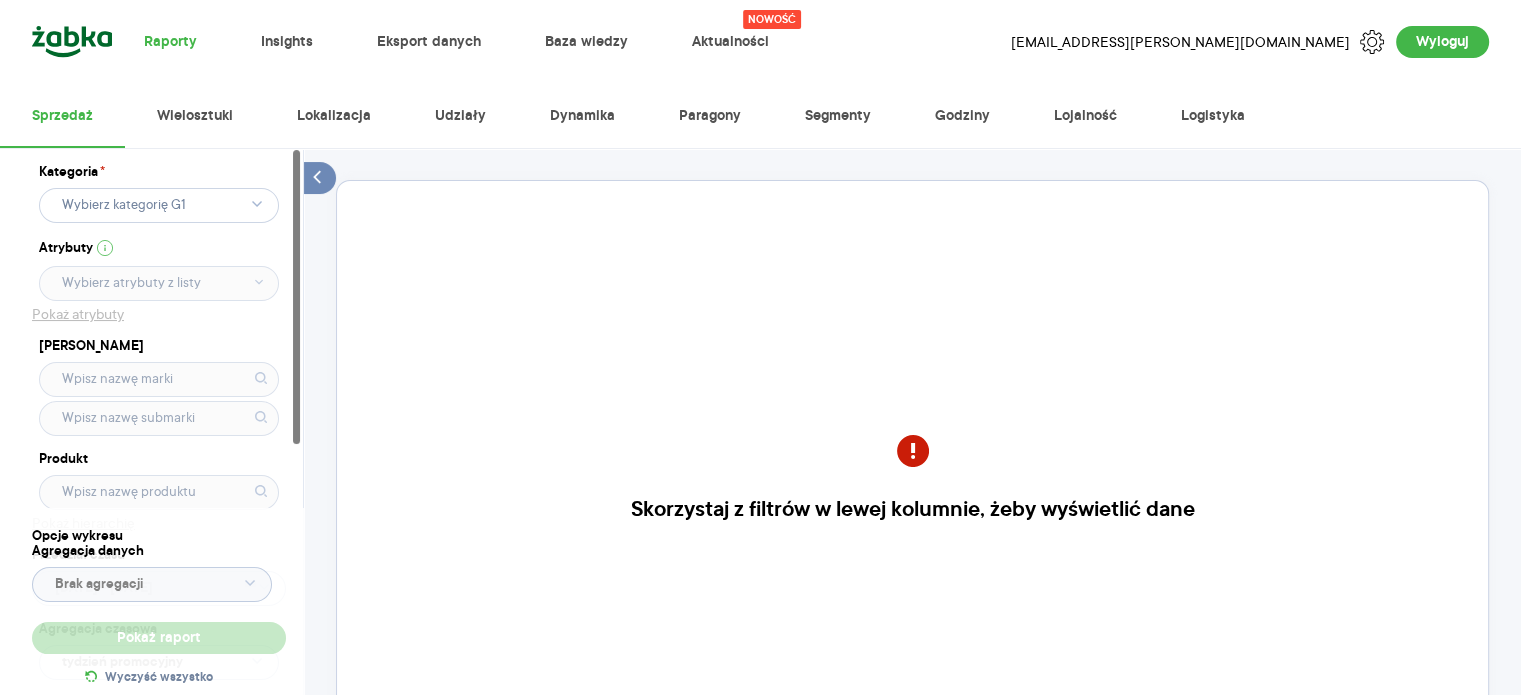 click 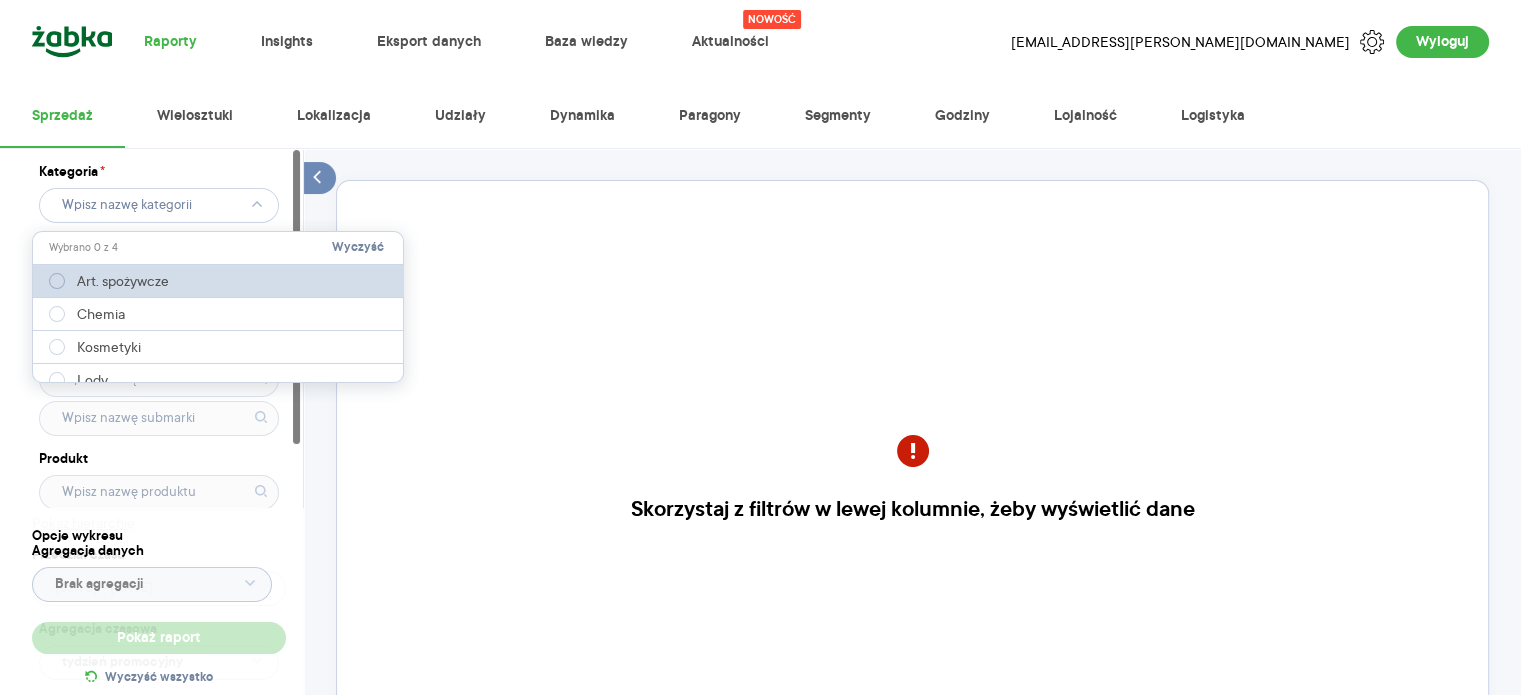 click on "Art. spożywcze" at bounding box center (123, 281) 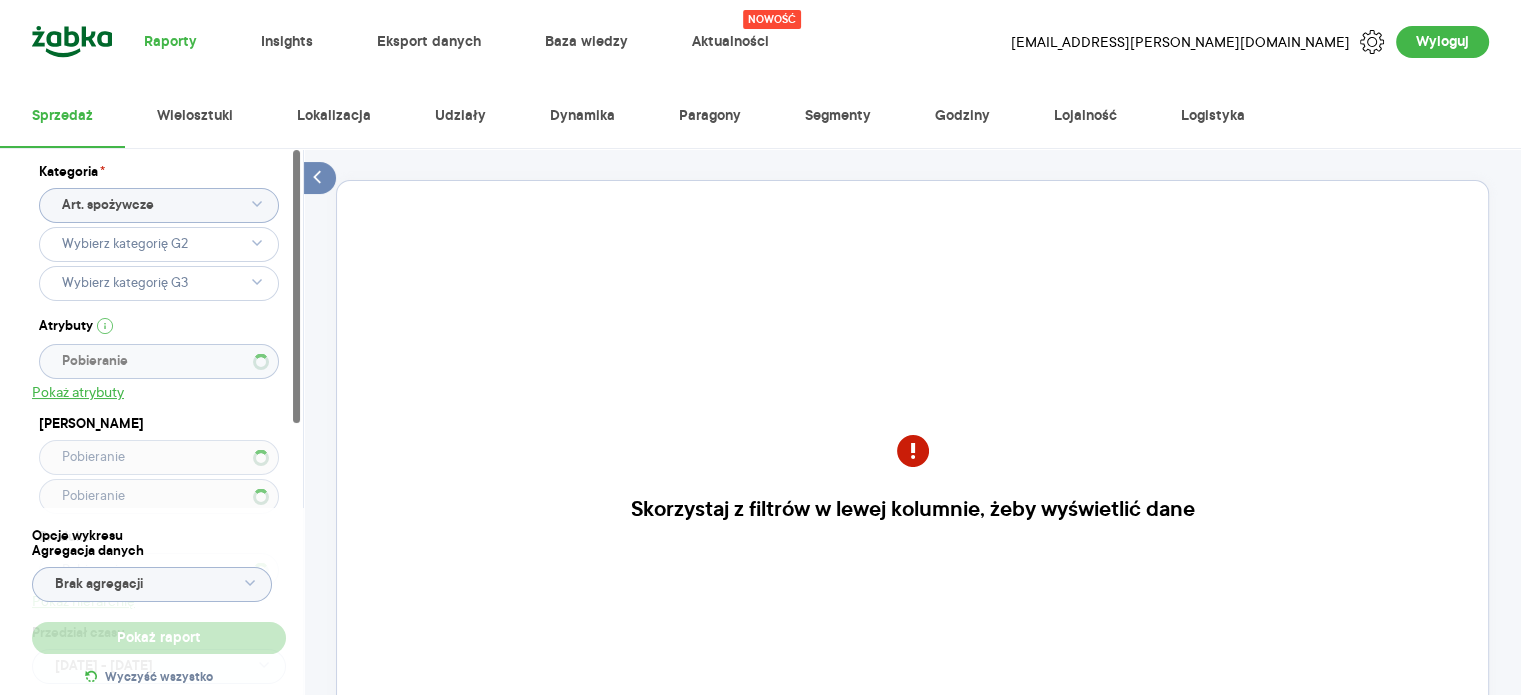 click 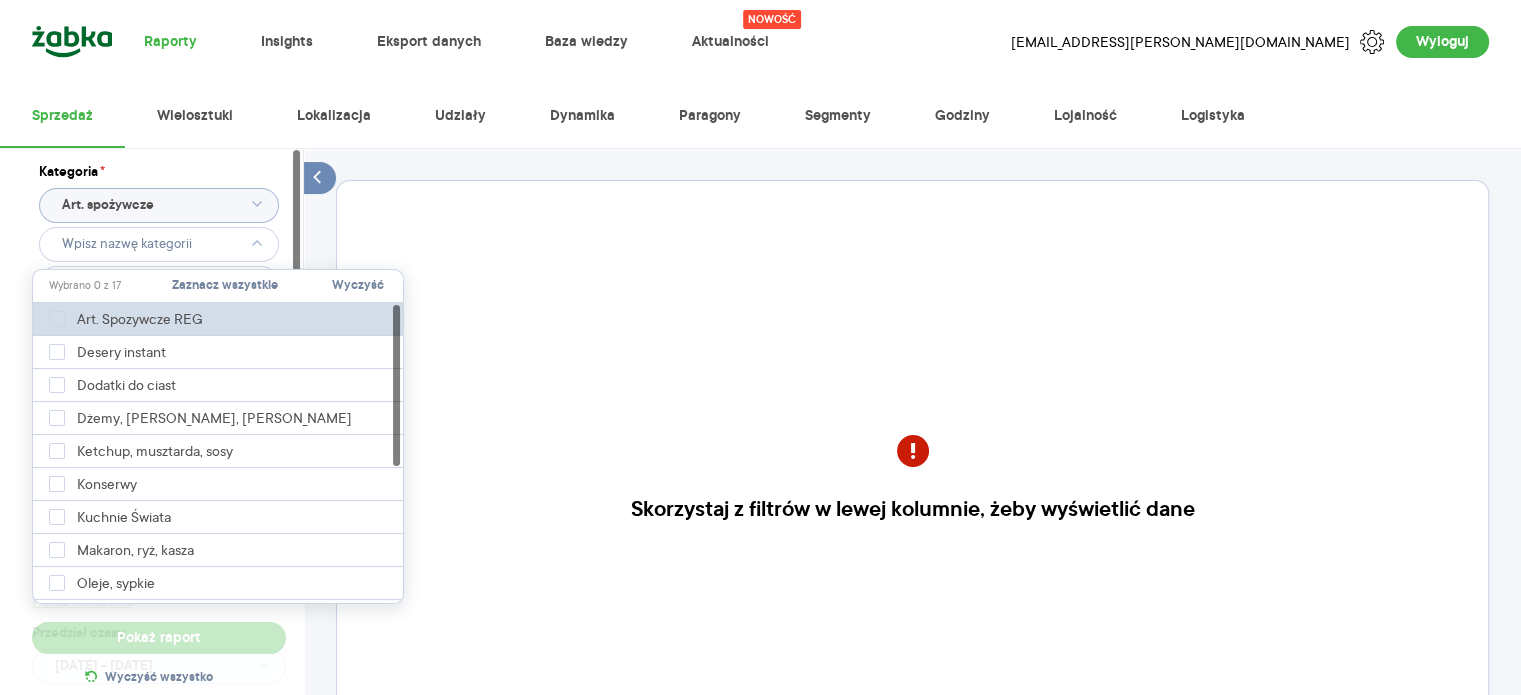 type 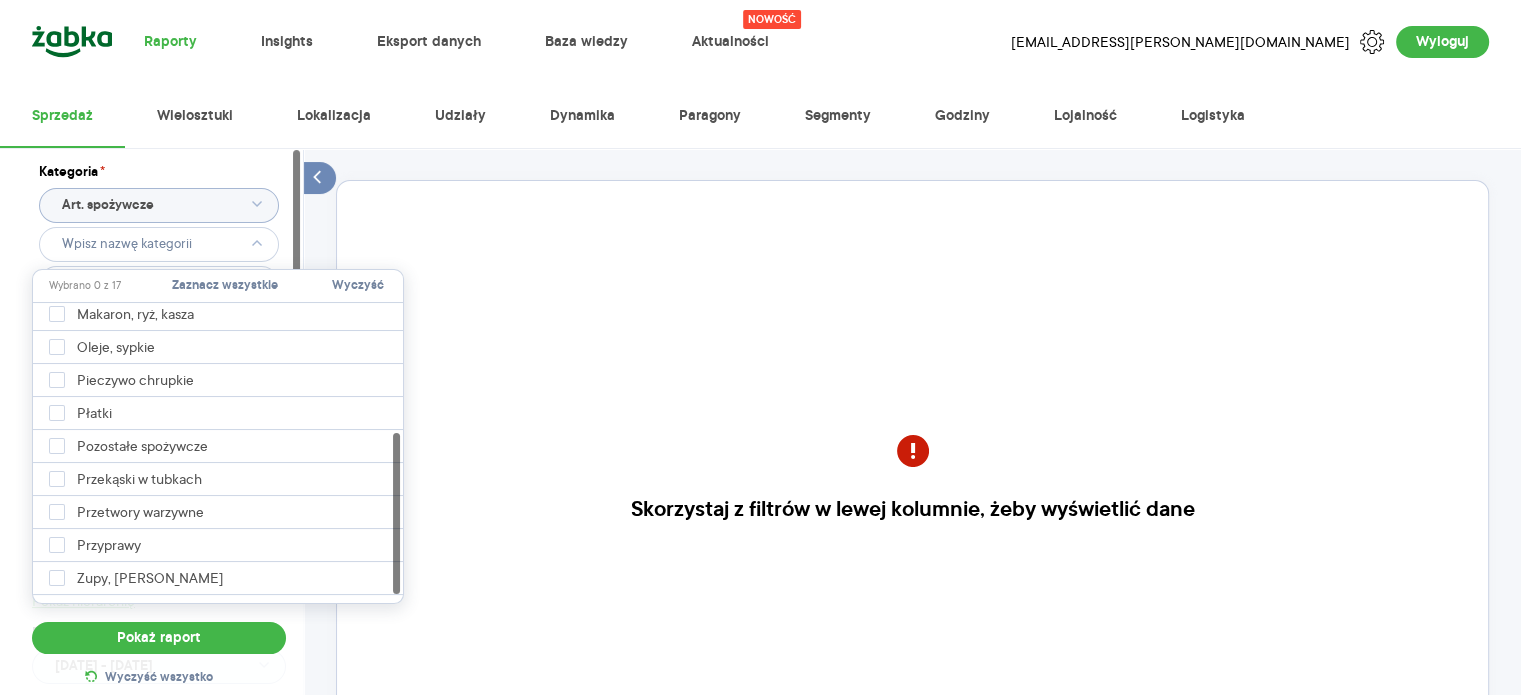 scroll, scrollTop: 257, scrollLeft: 0, axis: vertical 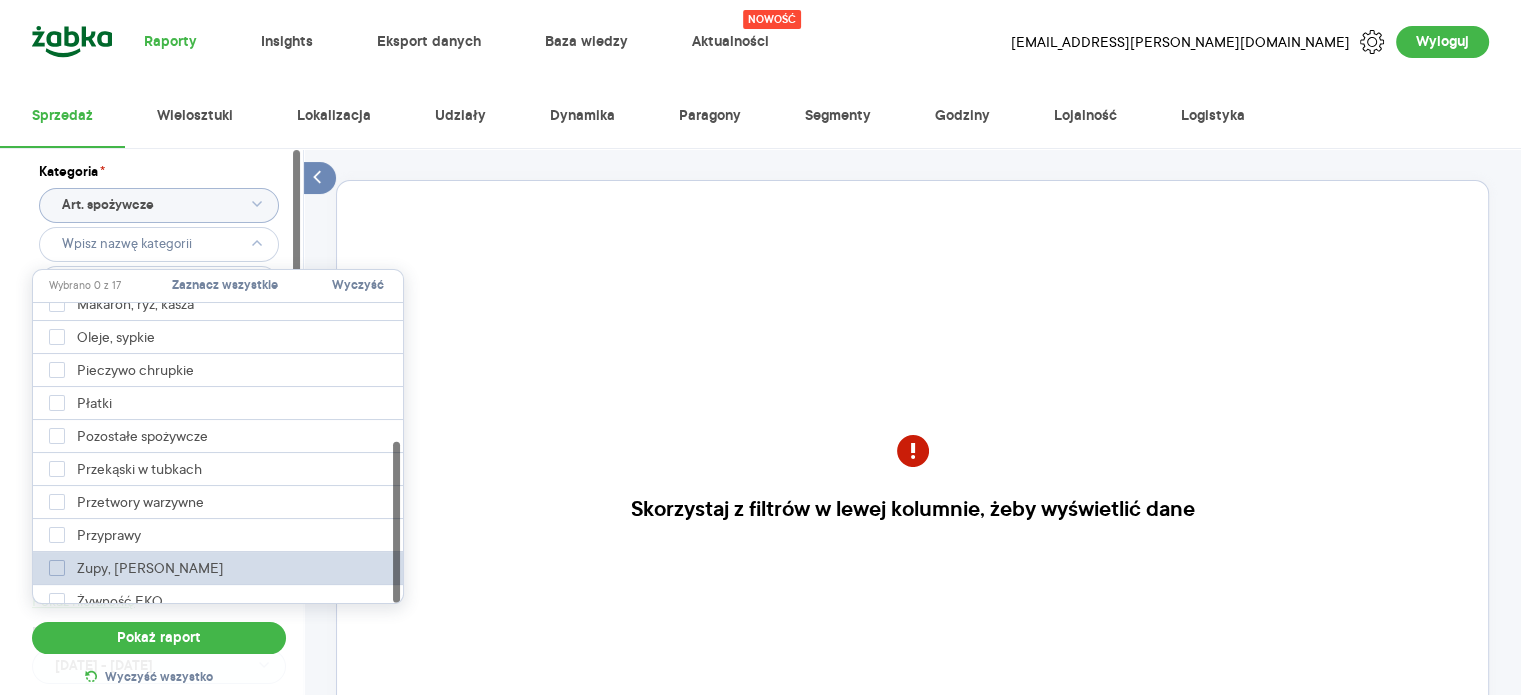click on "Zupy, [PERSON_NAME]" at bounding box center (150, 568) 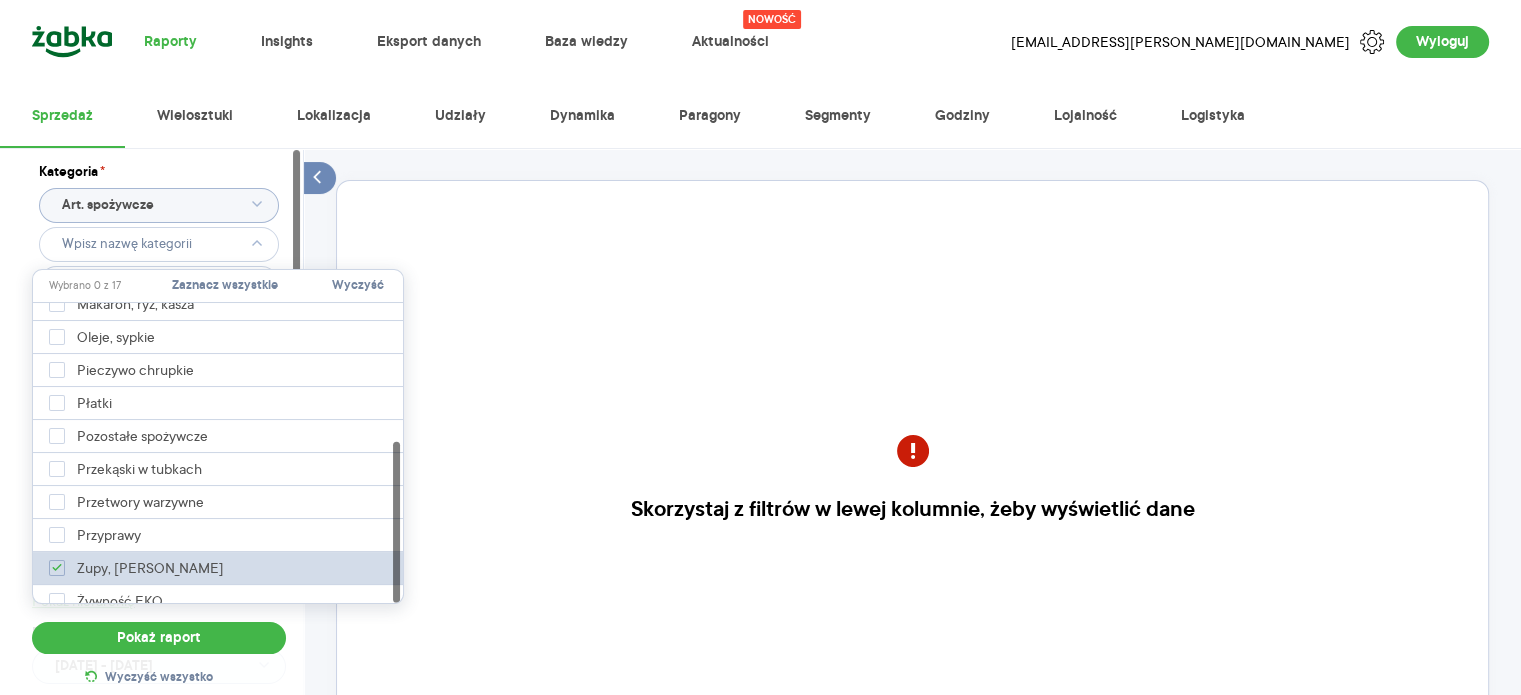 type on "Pobieranie" 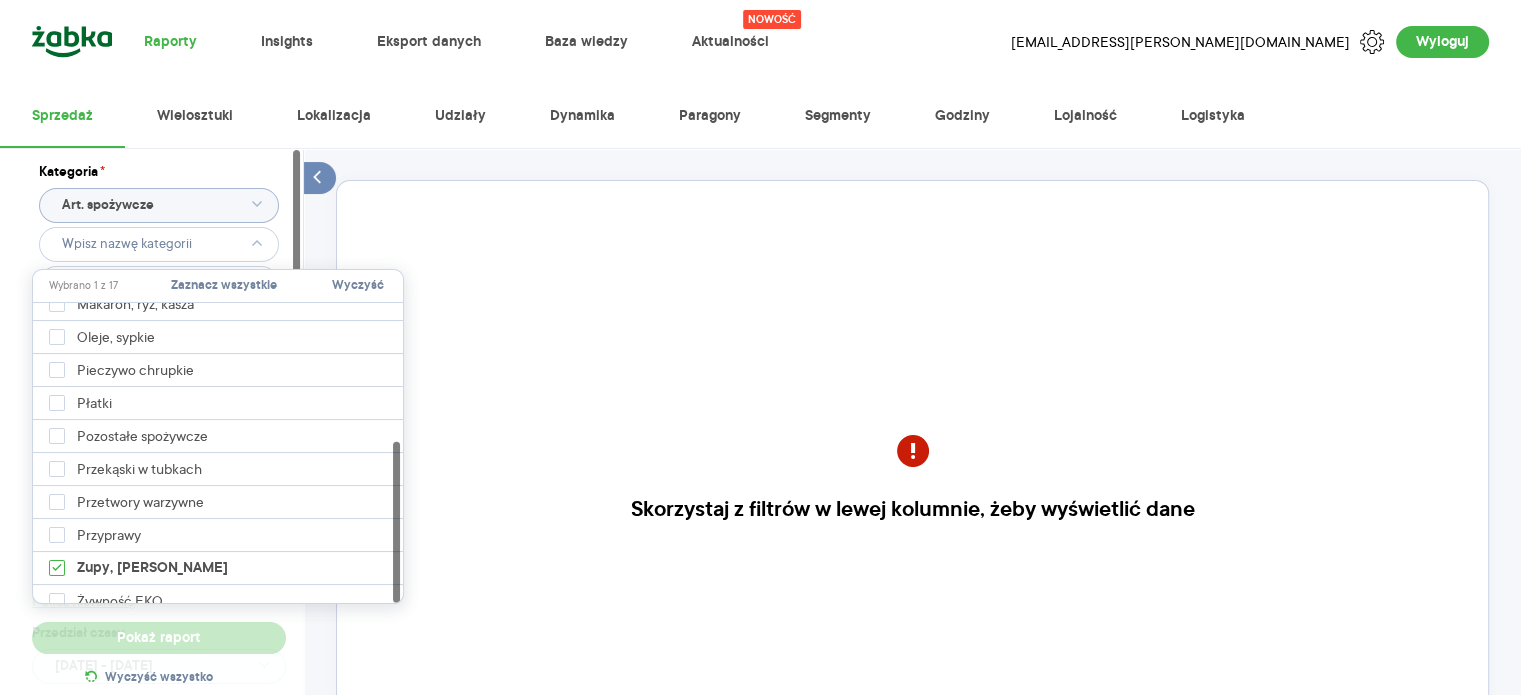 click on "Kategoria * Art. spożywcze Atrybuty Pobieranie Pokaż atrybuty Marka Produkt Pokaż hierarchię Przedział czasu [DATE] - [DATE] Agregacja czasowa tydzień promocyjny" at bounding box center [159, 463] 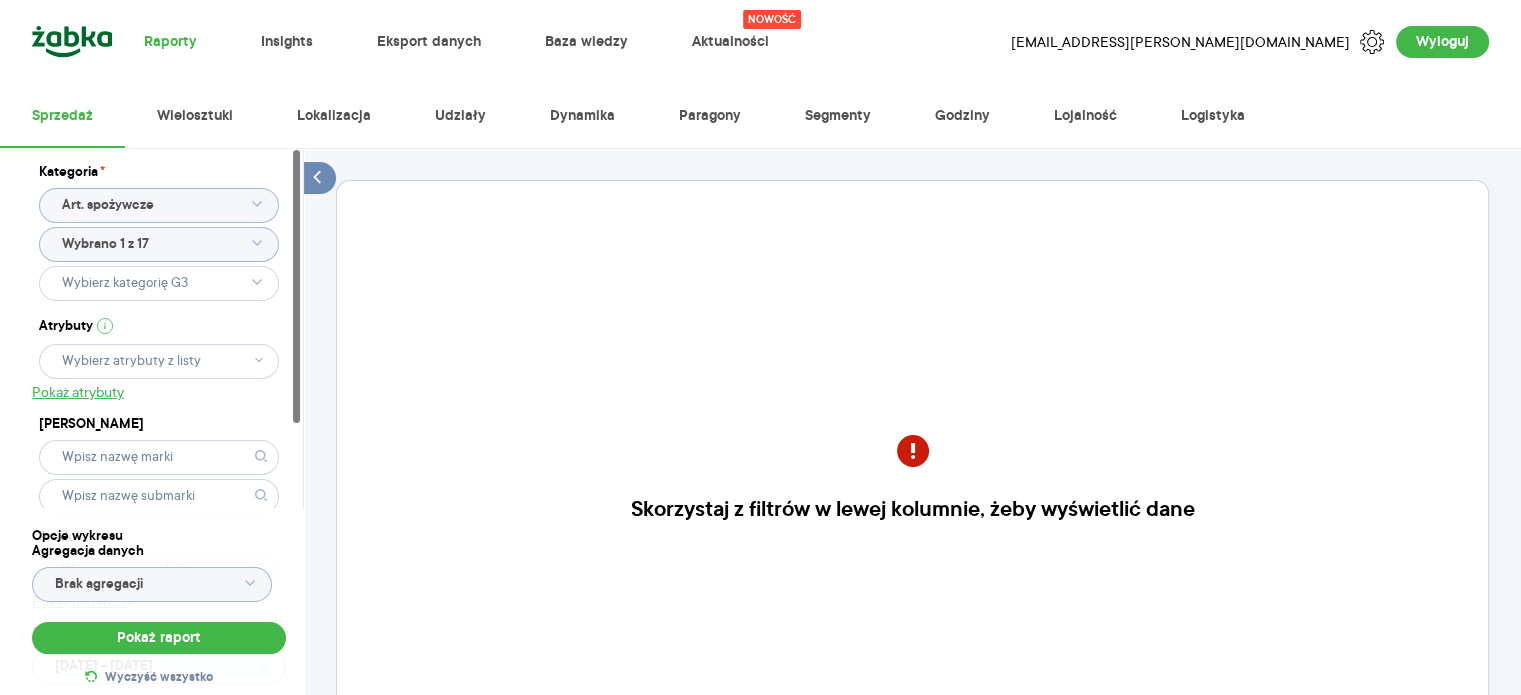 click 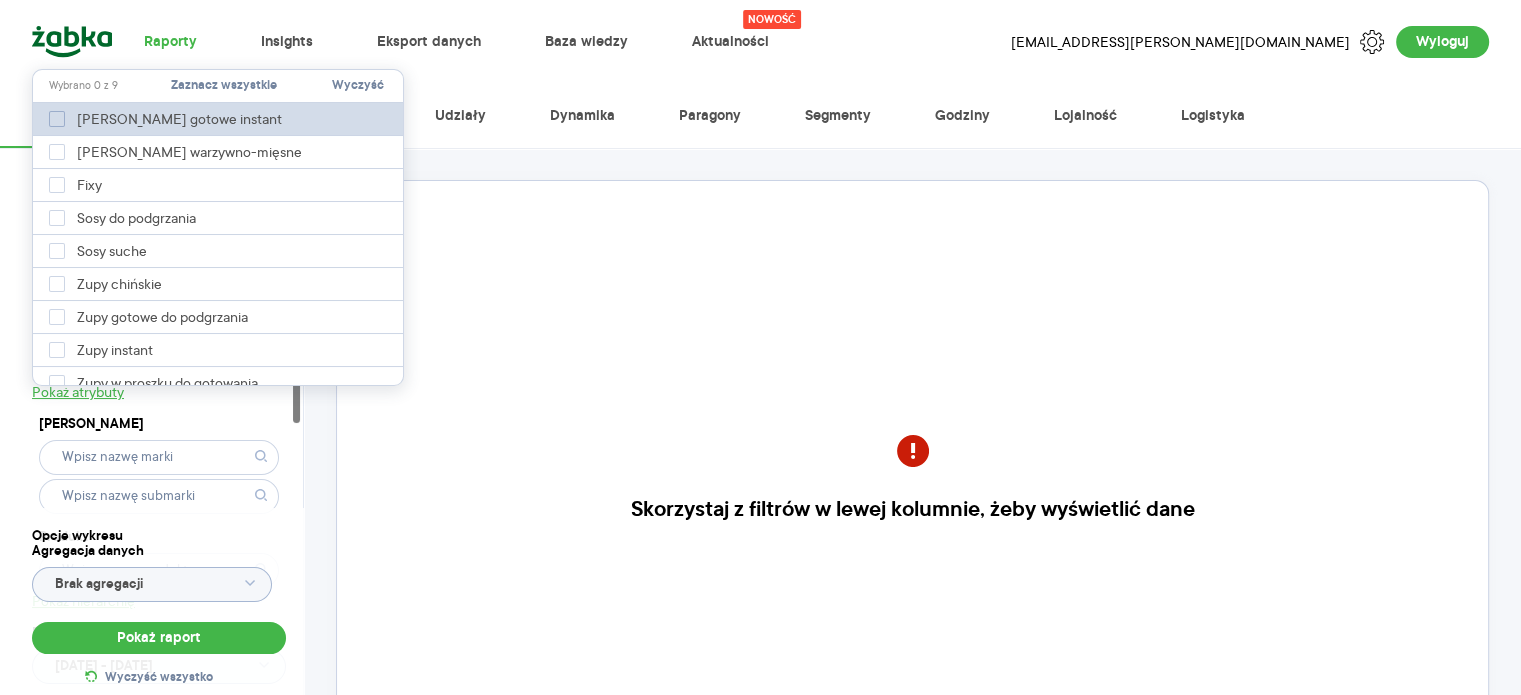 click on "[PERSON_NAME] gotowe instant" at bounding box center (179, 119) 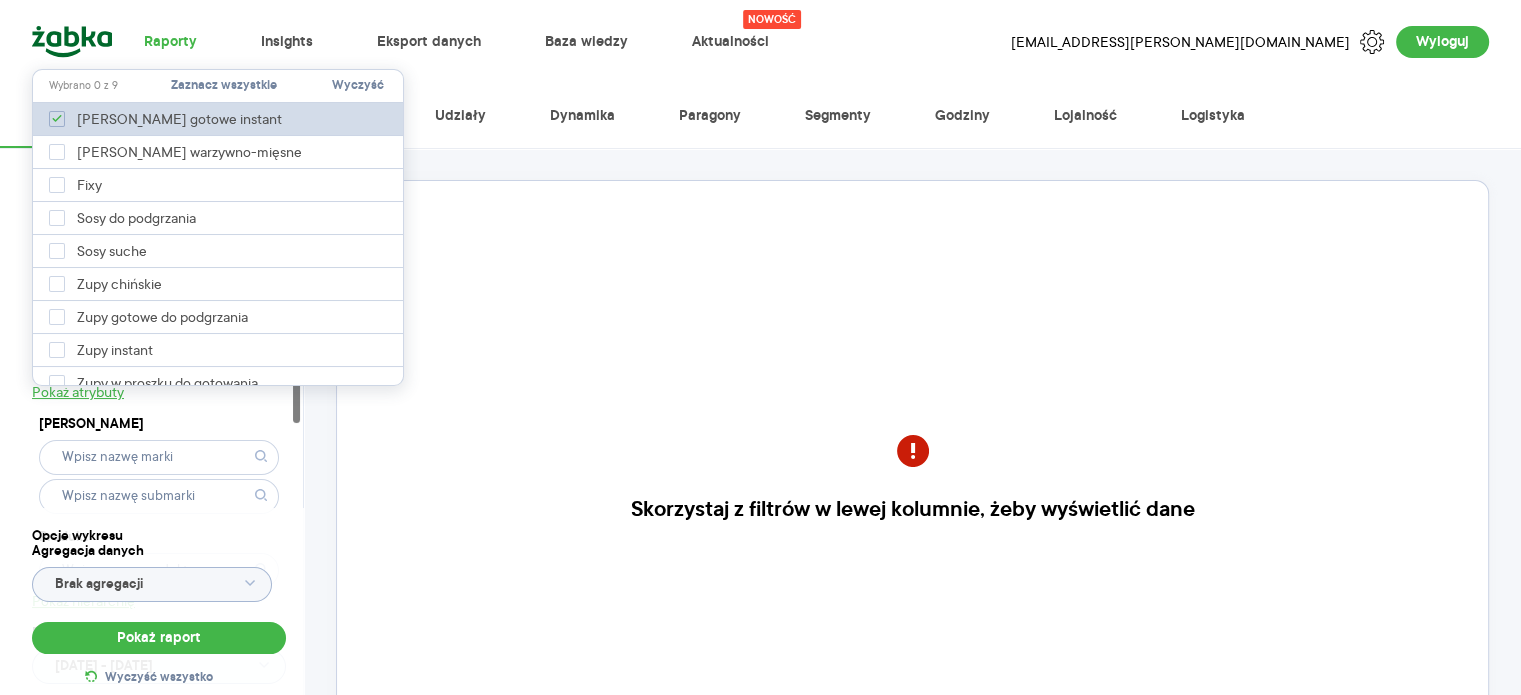 type on "Pobieranie" 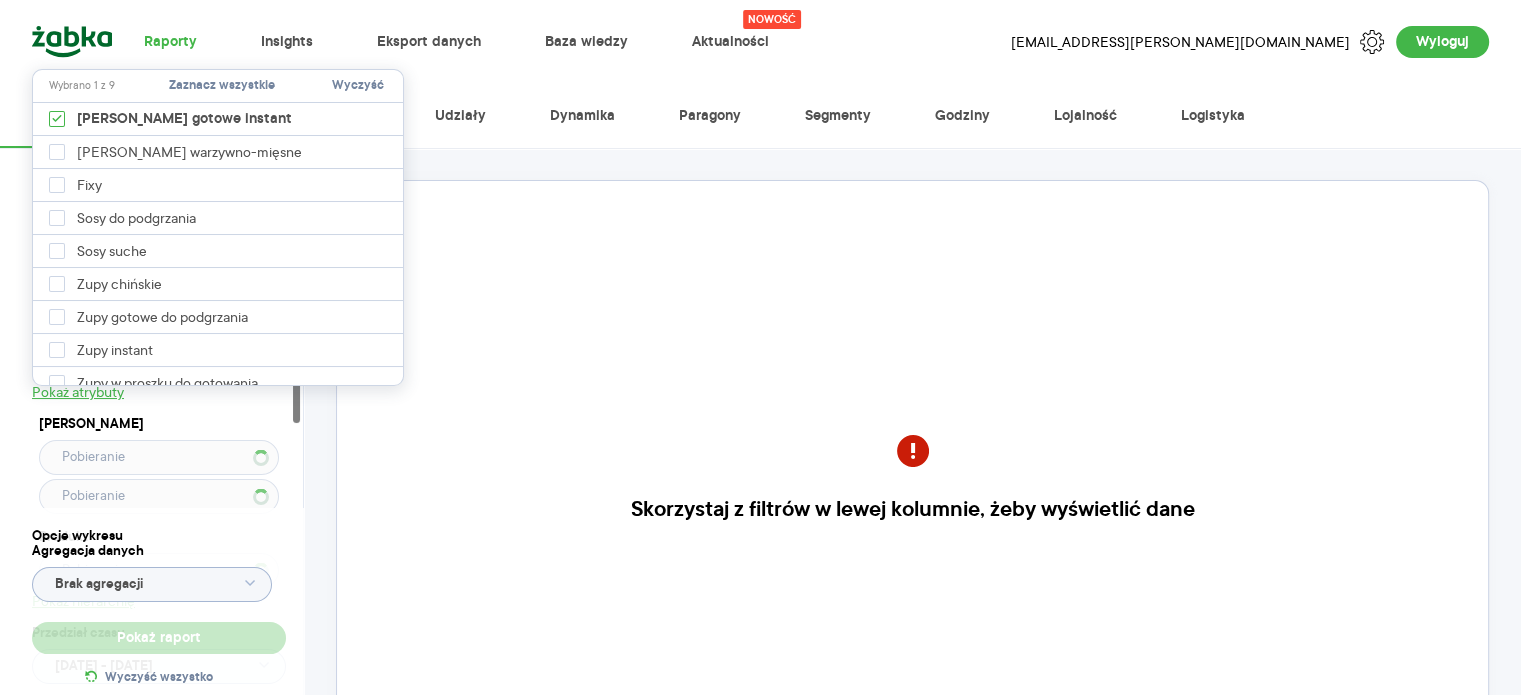 click on "Kategoria * Art. spożywcze Wybrano 1 z 17 Atrybuty Pobieranie Pokaż atrybuty Marka Produkt Pokaż hierarchię Przedział czasu [DATE] - [DATE] Agregacja czasowa tydzień promocyjny" at bounding box center [159, 463] 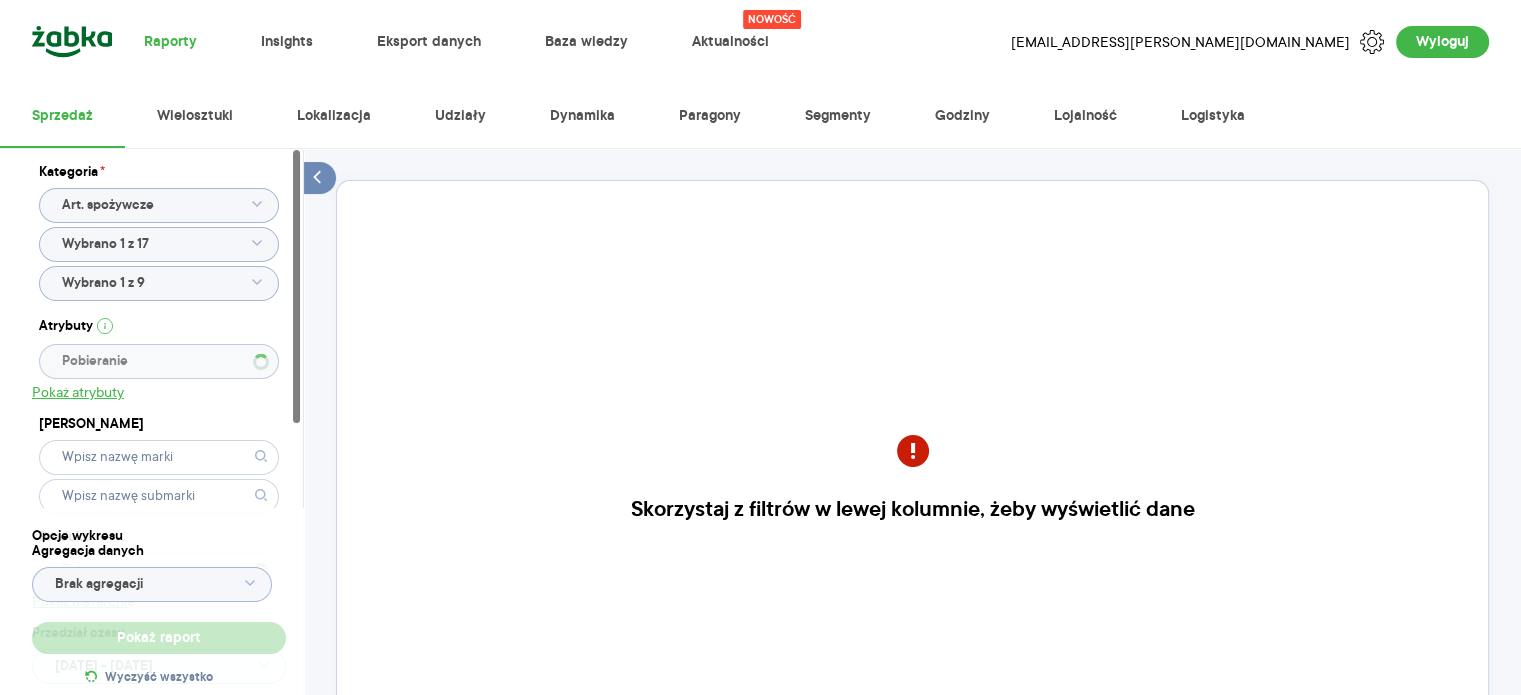 type 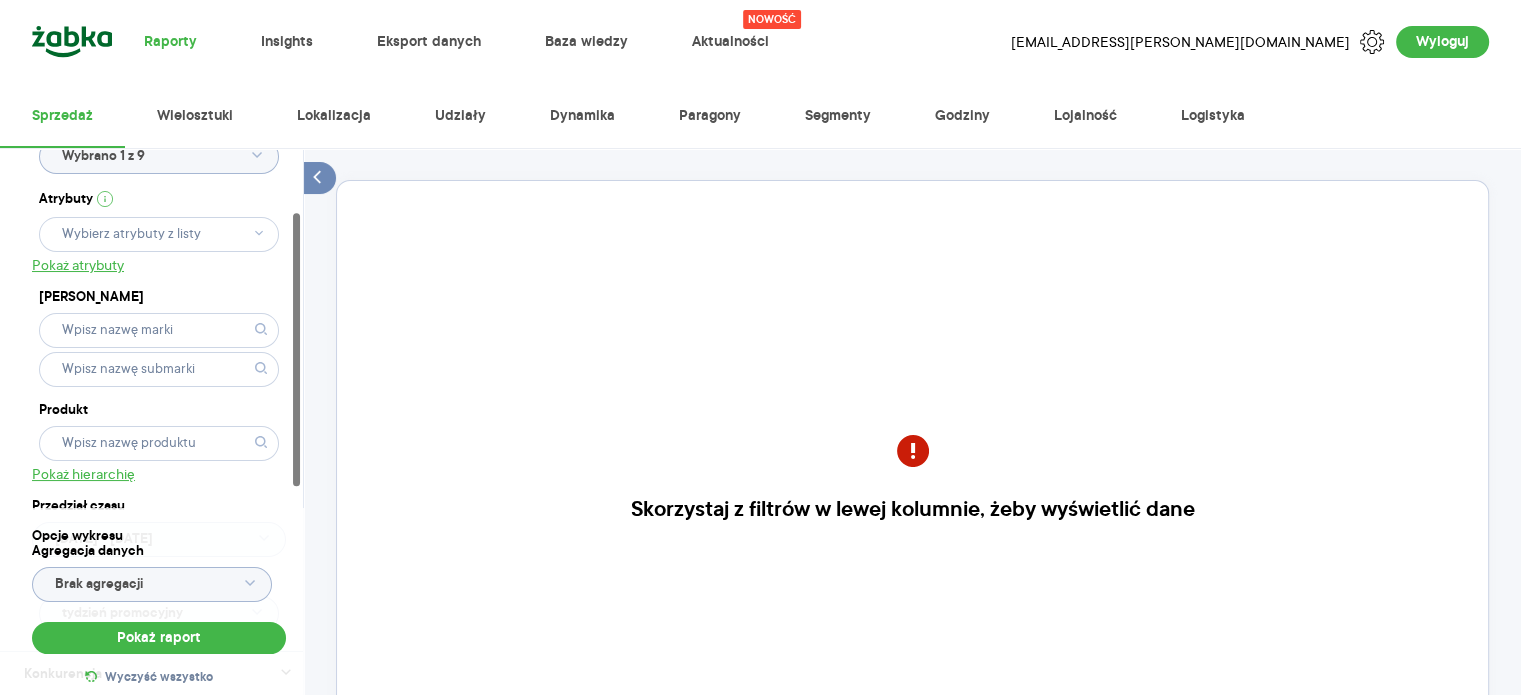 scroll, scrollTop: 128, scrollLeft: 0, axis: vertical 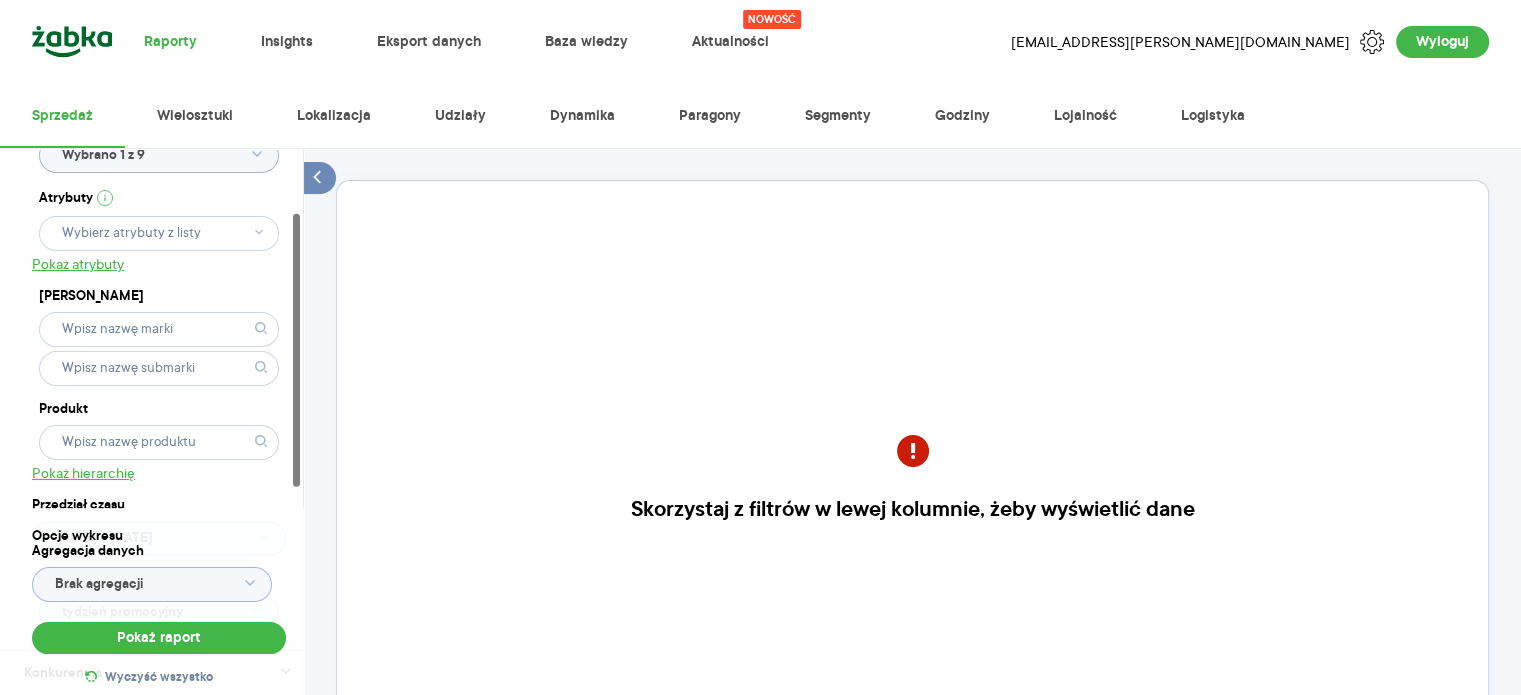 click 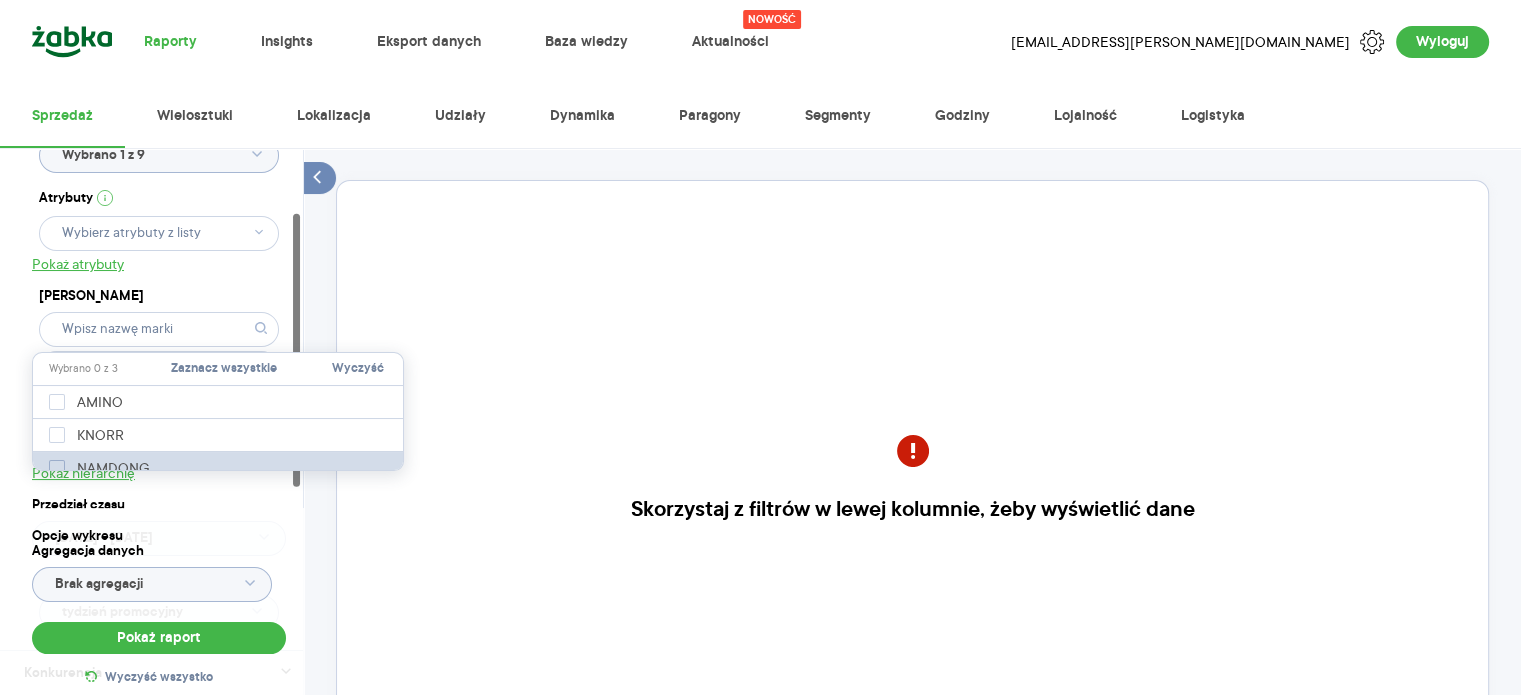 click on "NAMDONG" at bounding box center (113, 468) 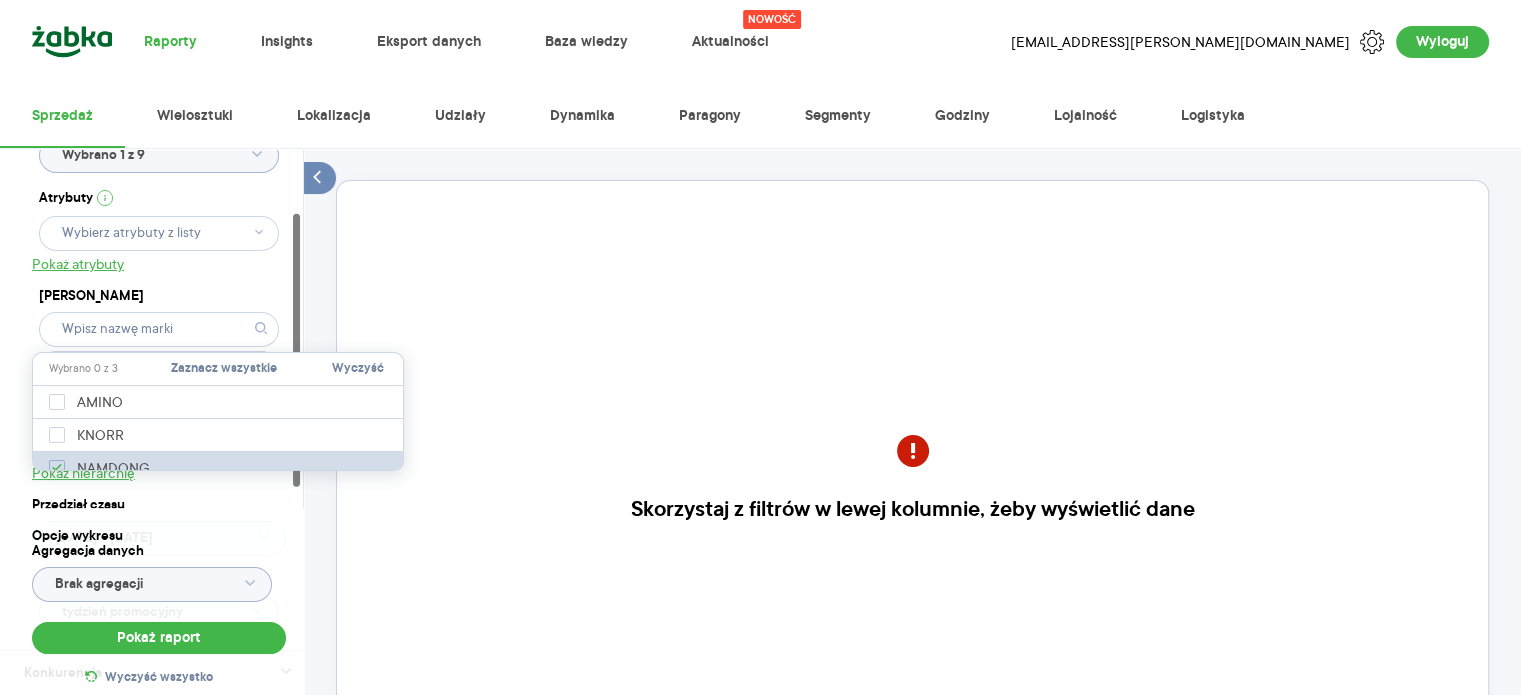 checkbox on "true" 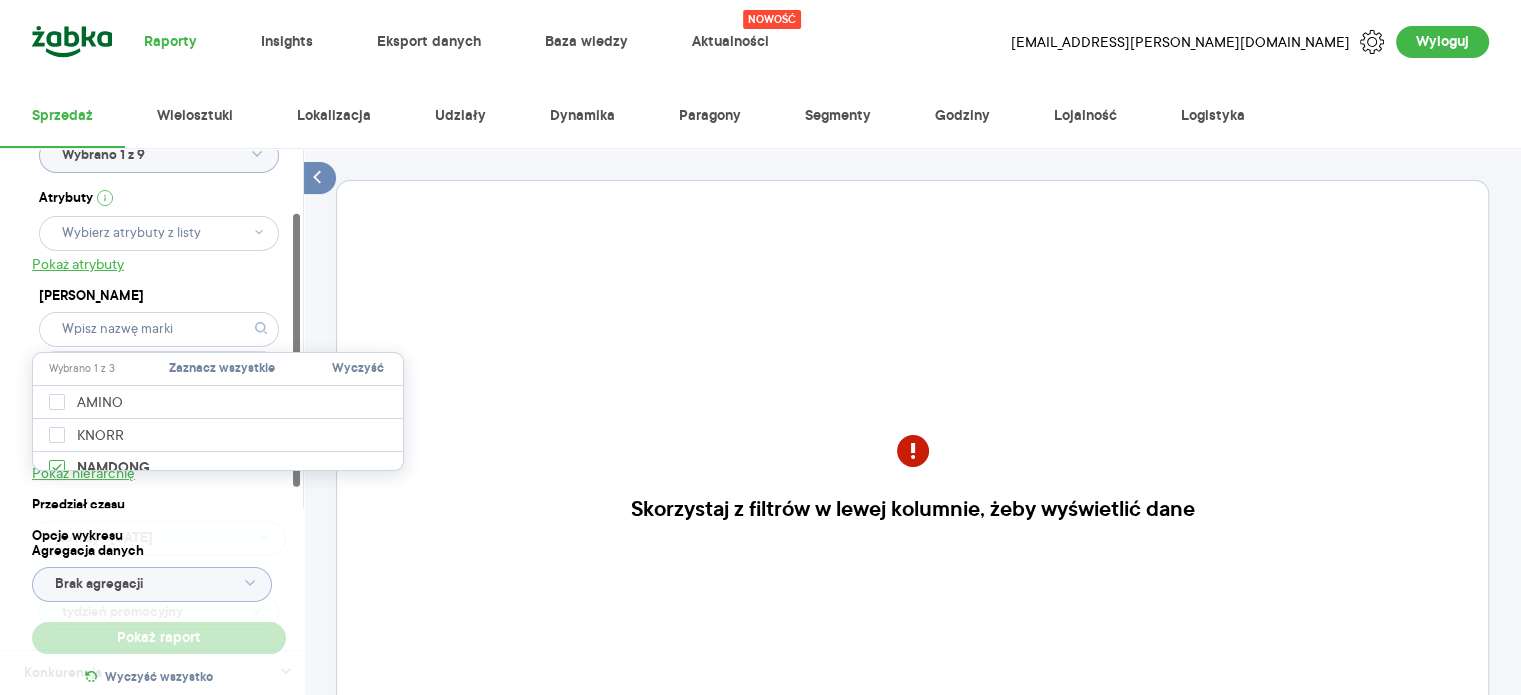 click on "Kategoria * Art. spożywcze Wybrano 1 z 17 Wybrano 1 z 9 Atrybuty Pokaż atrybuty Marka Produkt Pokaż hierarchię Przedział czasu [DATE] - [DATE] Agregacja czasowa tydzień promocyjny" at bounding box center (159, 335) 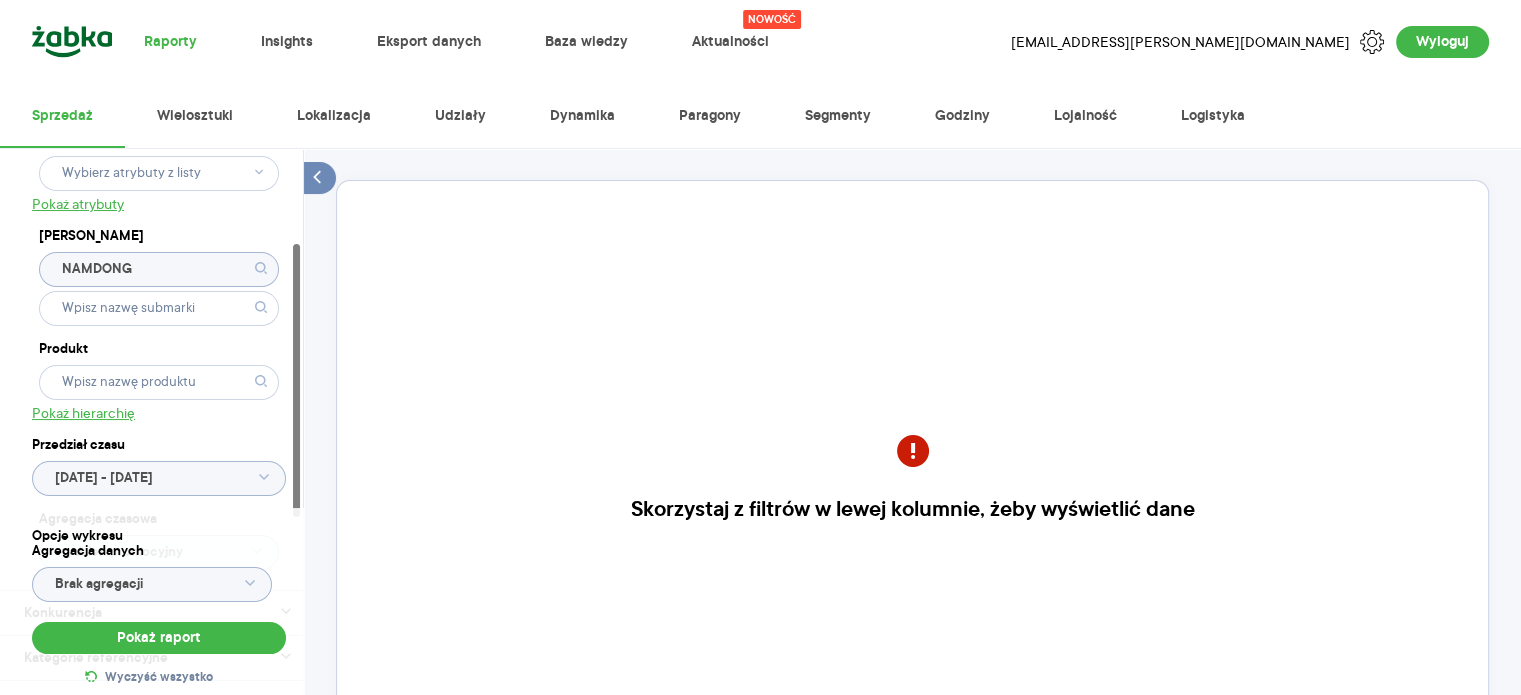scroll, scrollTop: 190, scrollLeft: 0, axis: vertical 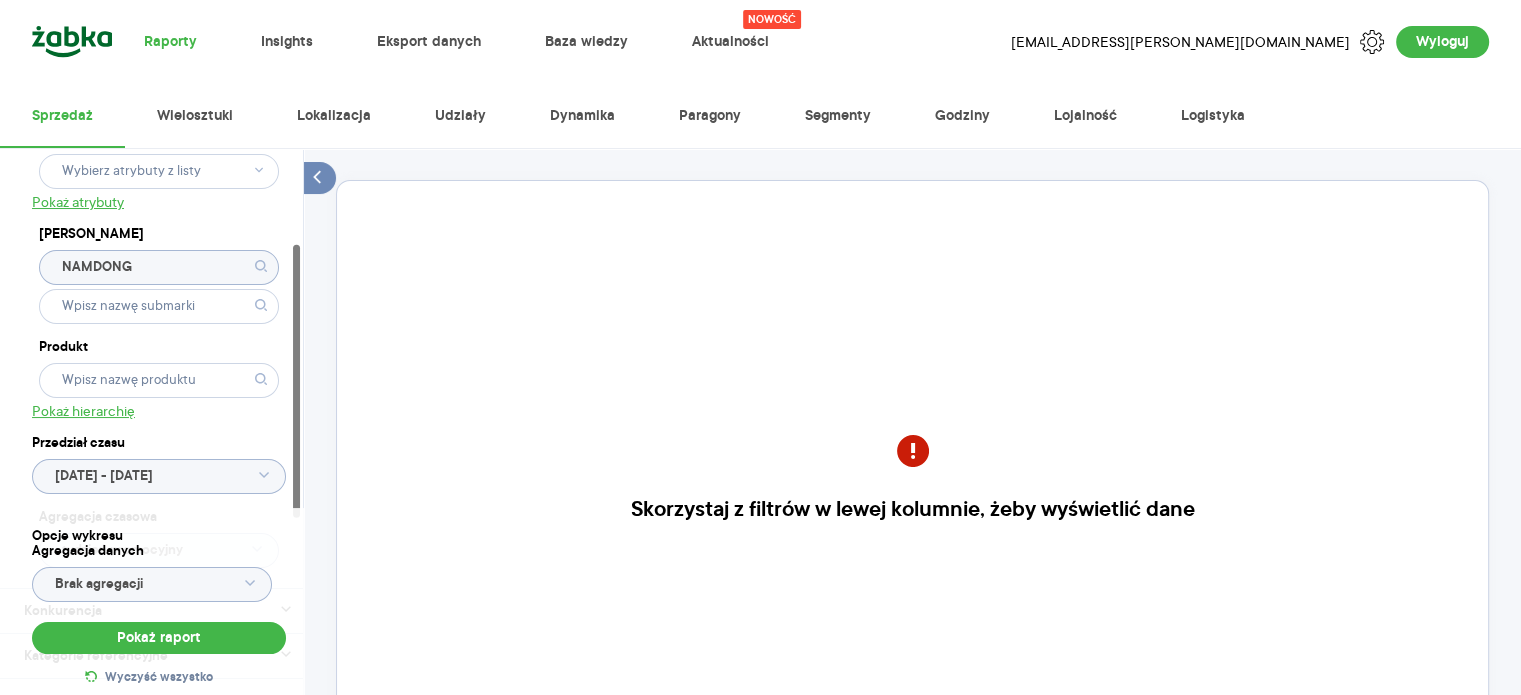 click 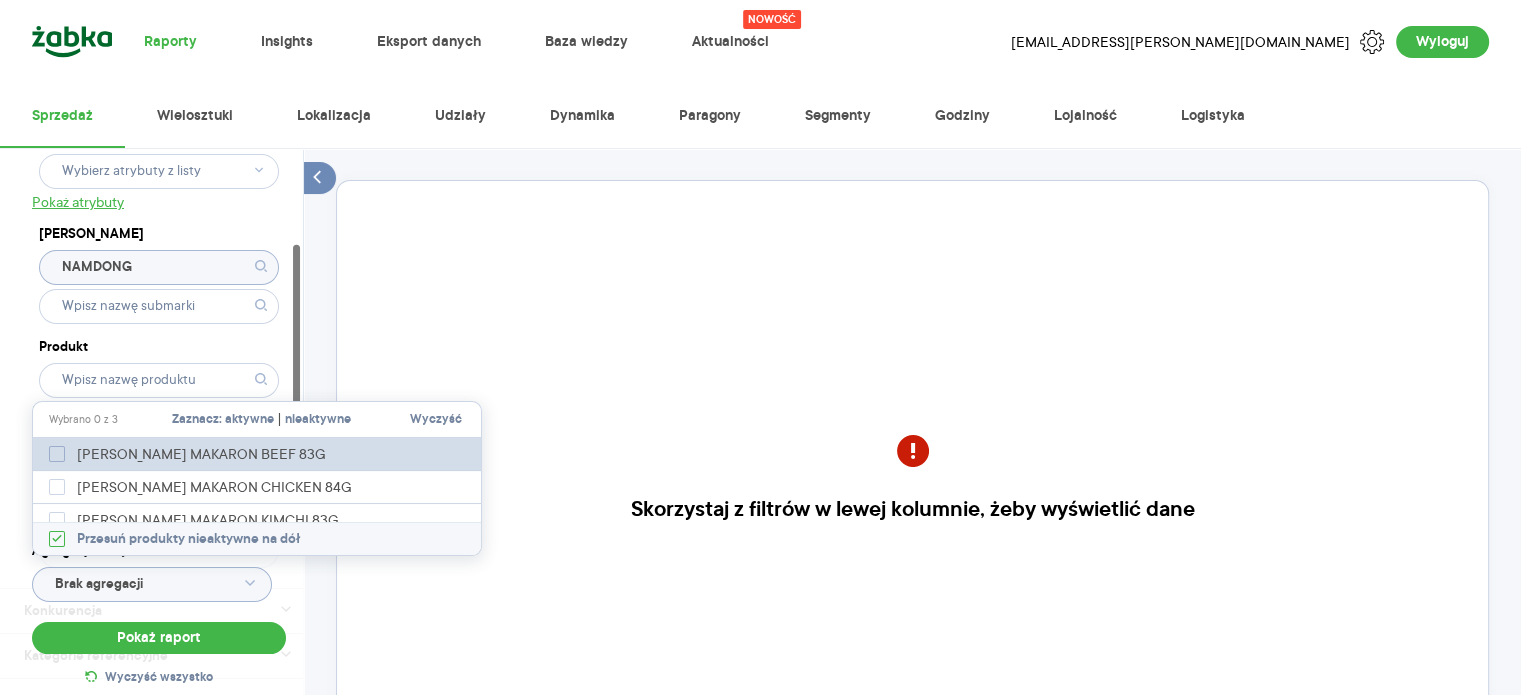 click on "[PERSON_NAME] MAKARON BEEF 83G" at bounding box center (208, 454) 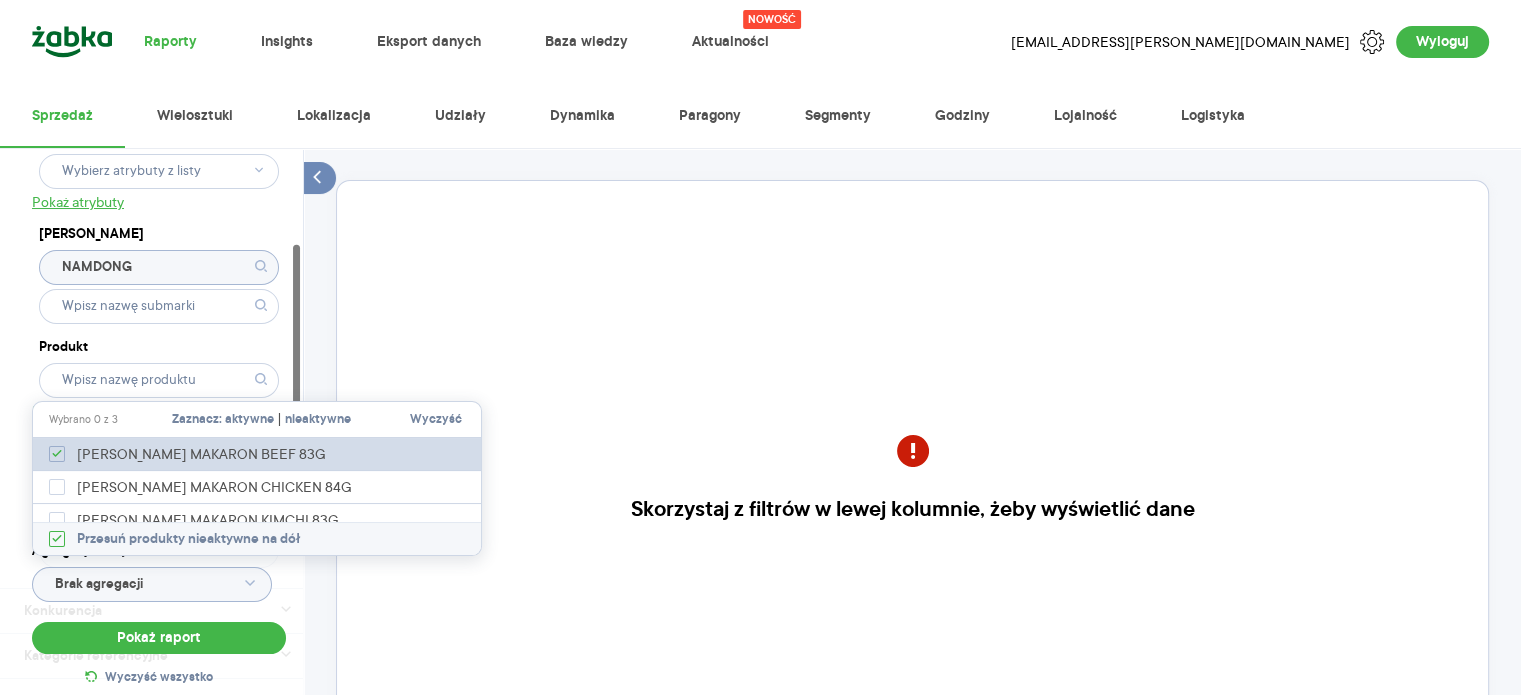 checkbox on "true" 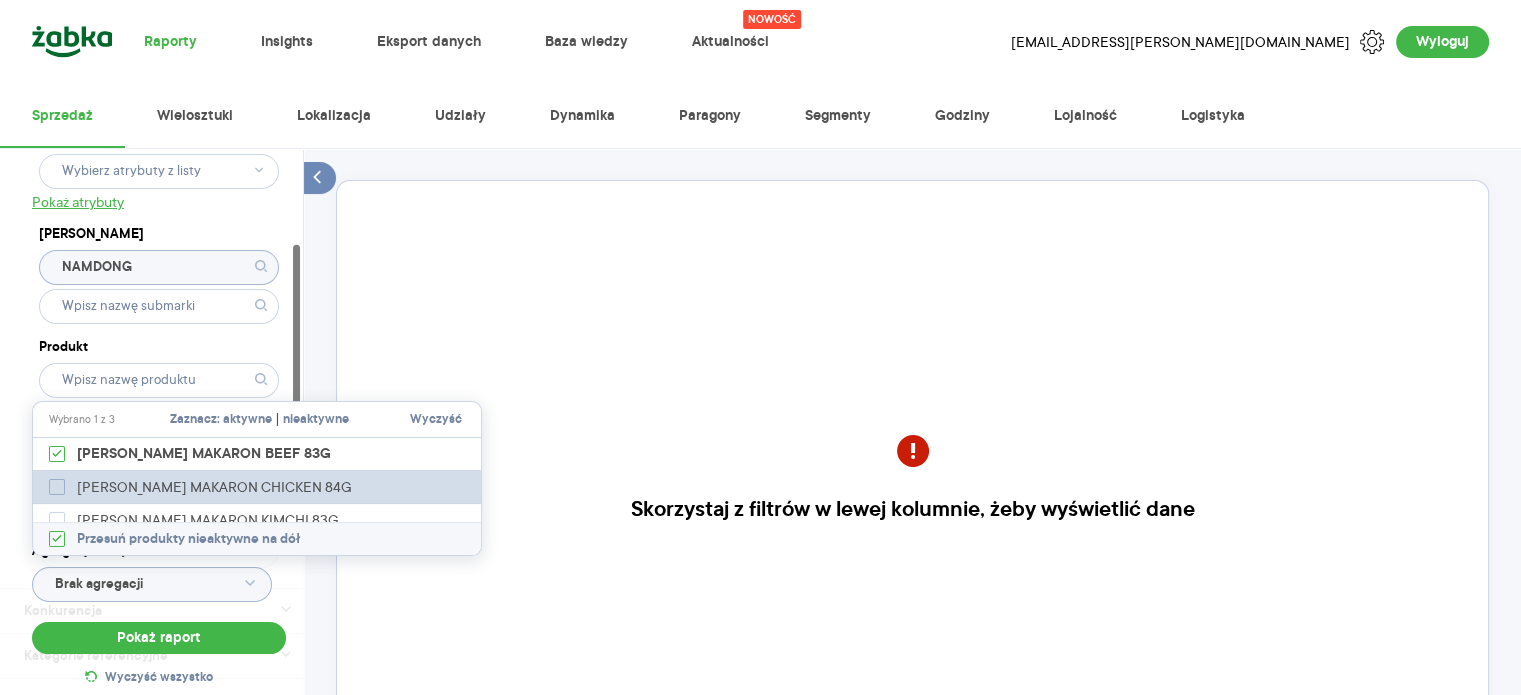 click on "[PERSON_NAME] MAKARON CHICKEN 84G" at bounding box center [221, 487] 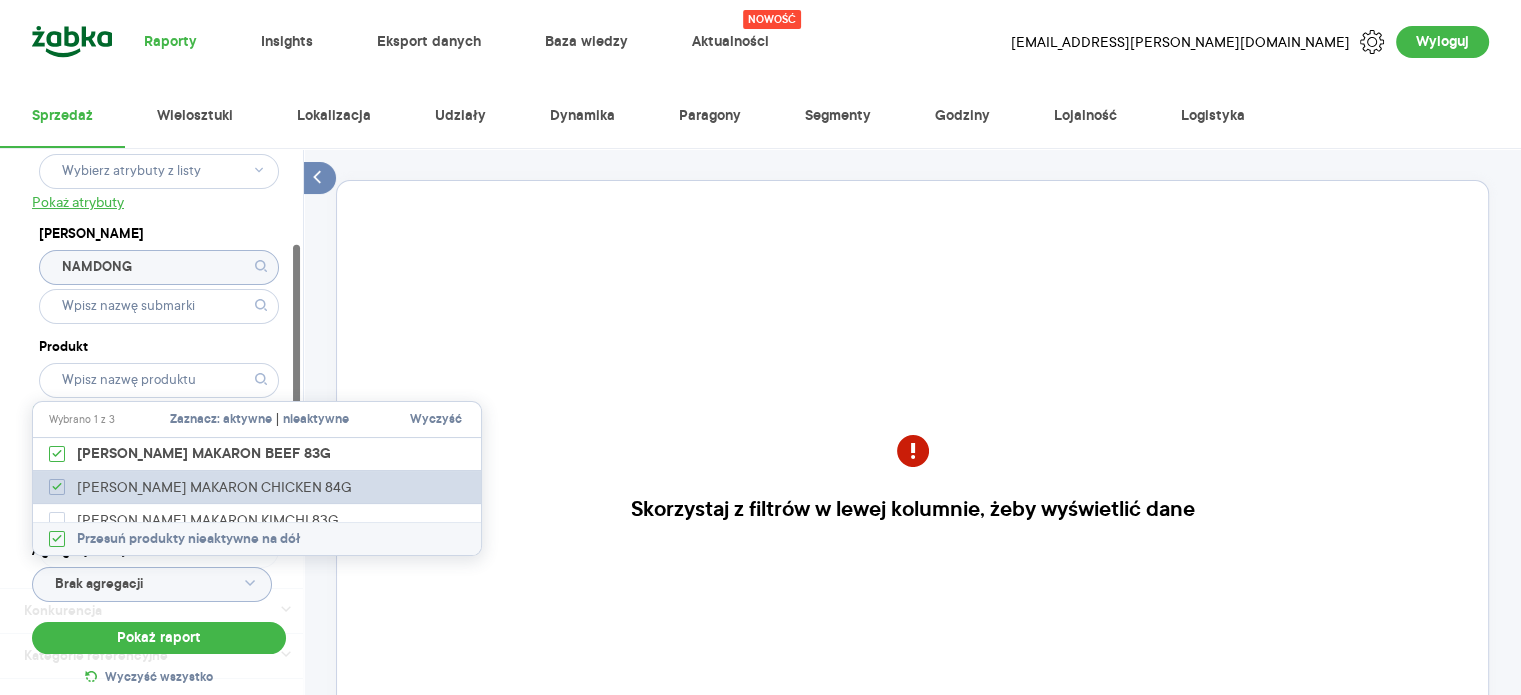 checkbox on "true" 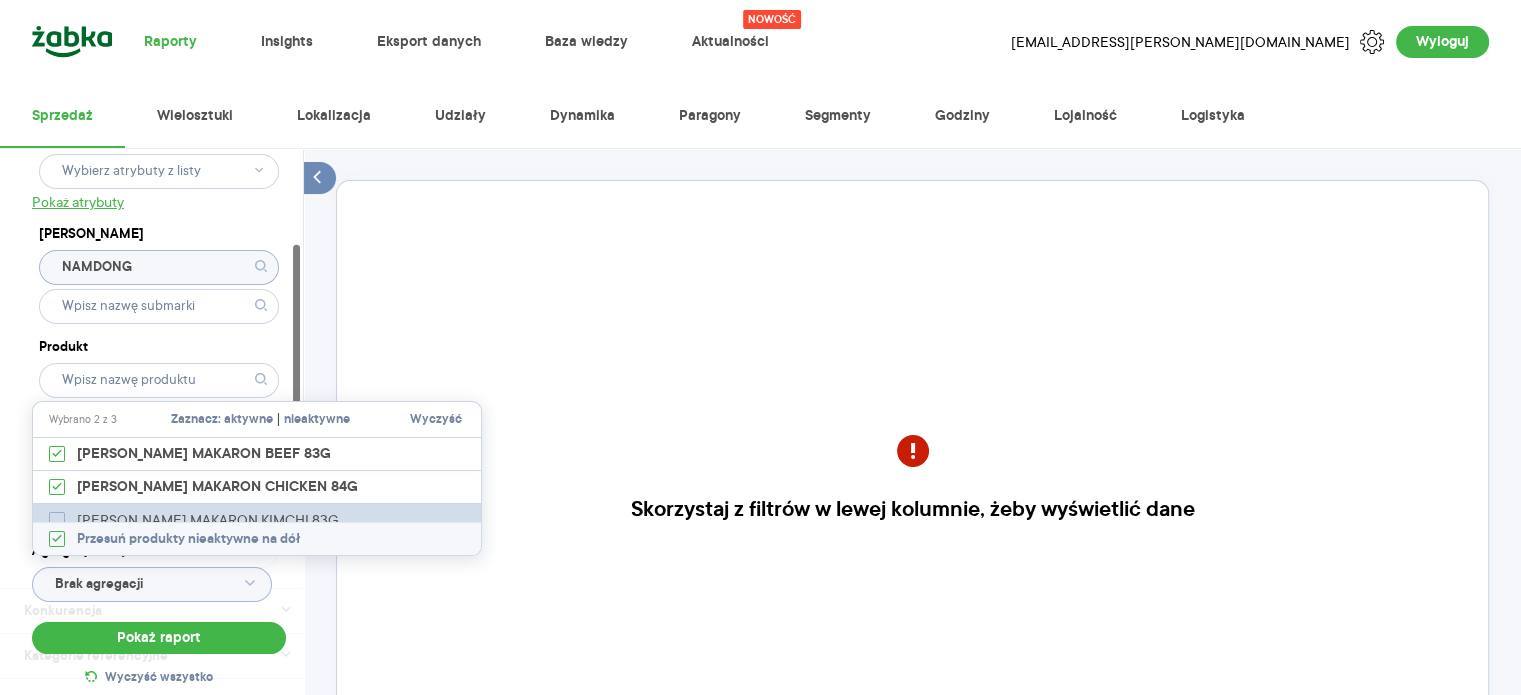 click on "[PERSON_NAME] MAKARON KIMCHI 83G" at bounding box center (215, 520) 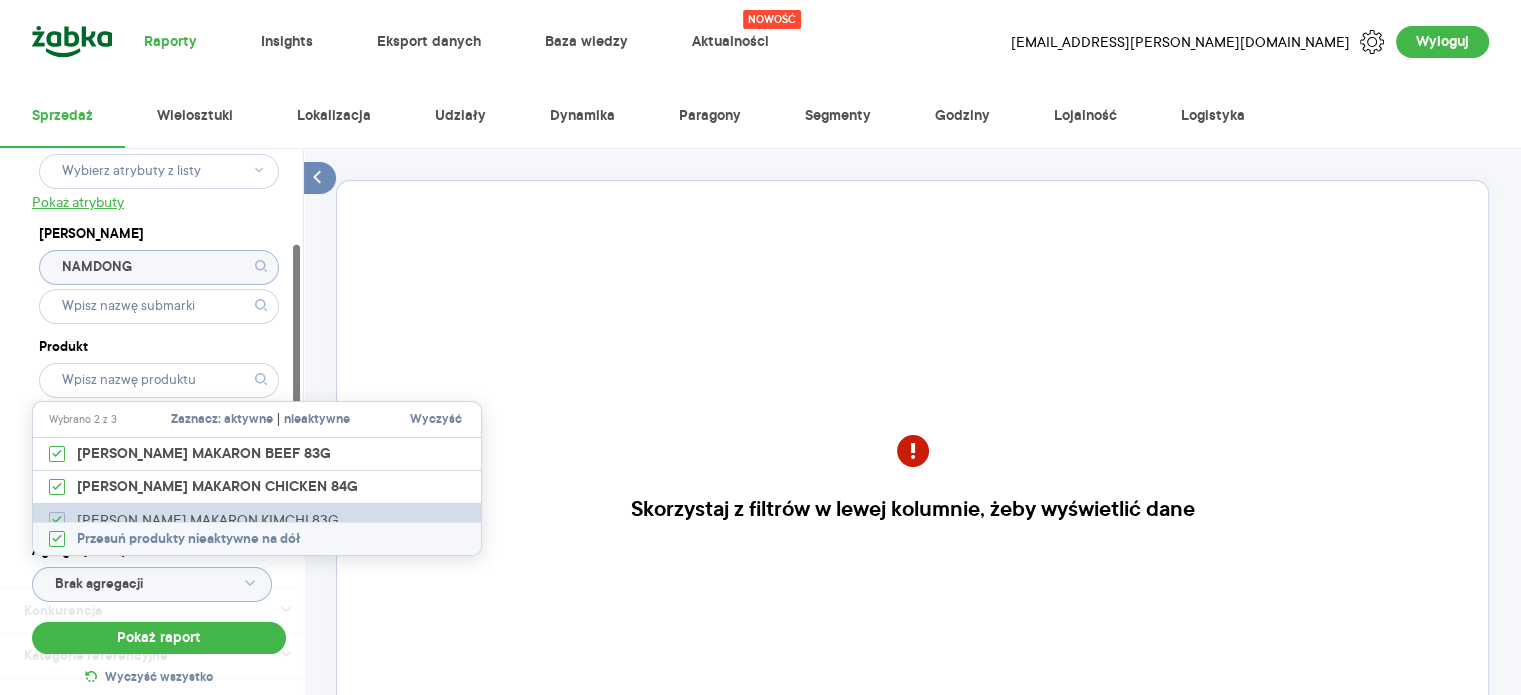 checkbox on "true" 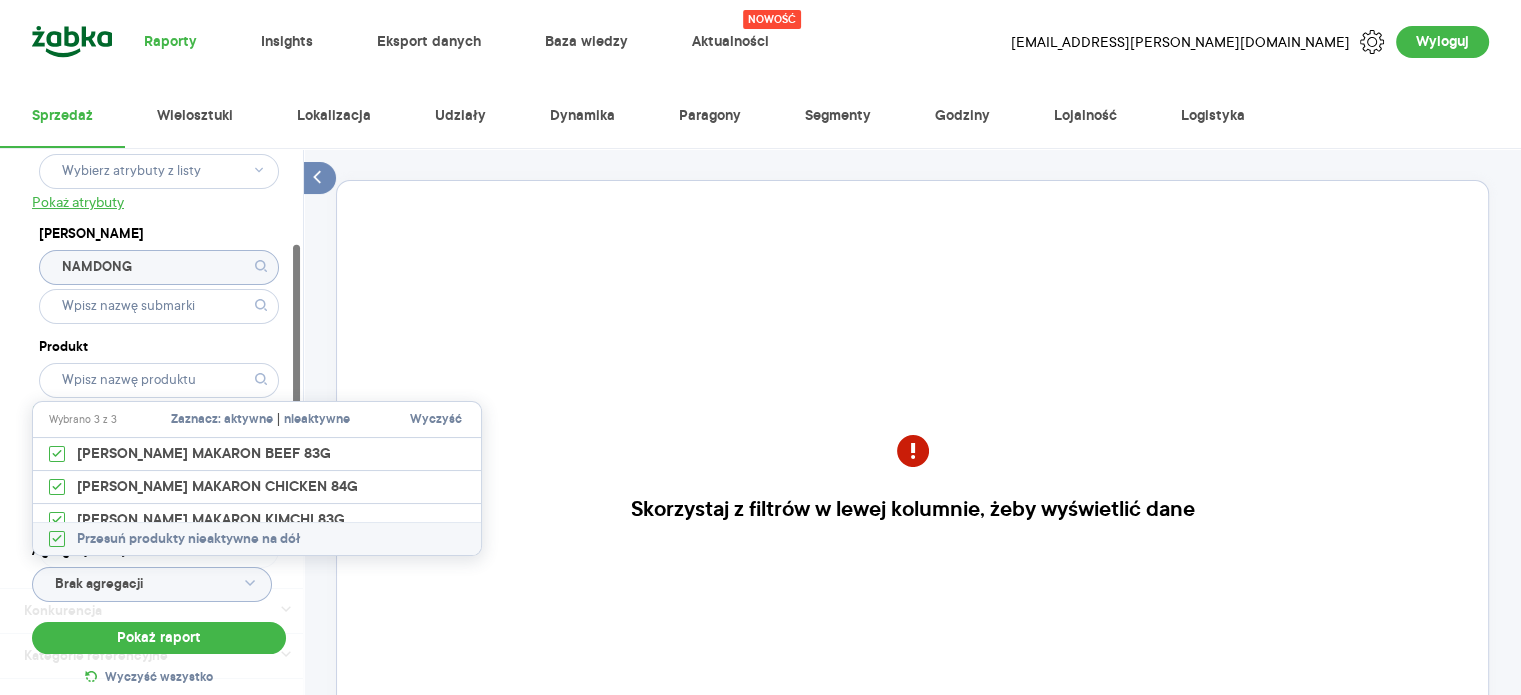 click on "Kategoria * Art. spożywcze Wybrano 1 z 17 Wybrano 1 z 9 Atrybuty Pokaż atrybuty Marka NAMDONG Produkt Pokaż hierarchię Przedział czasu [DATE] - [DATE] Agregacja czasowa tydzień promocyjny" at bounding box center (159, 273) 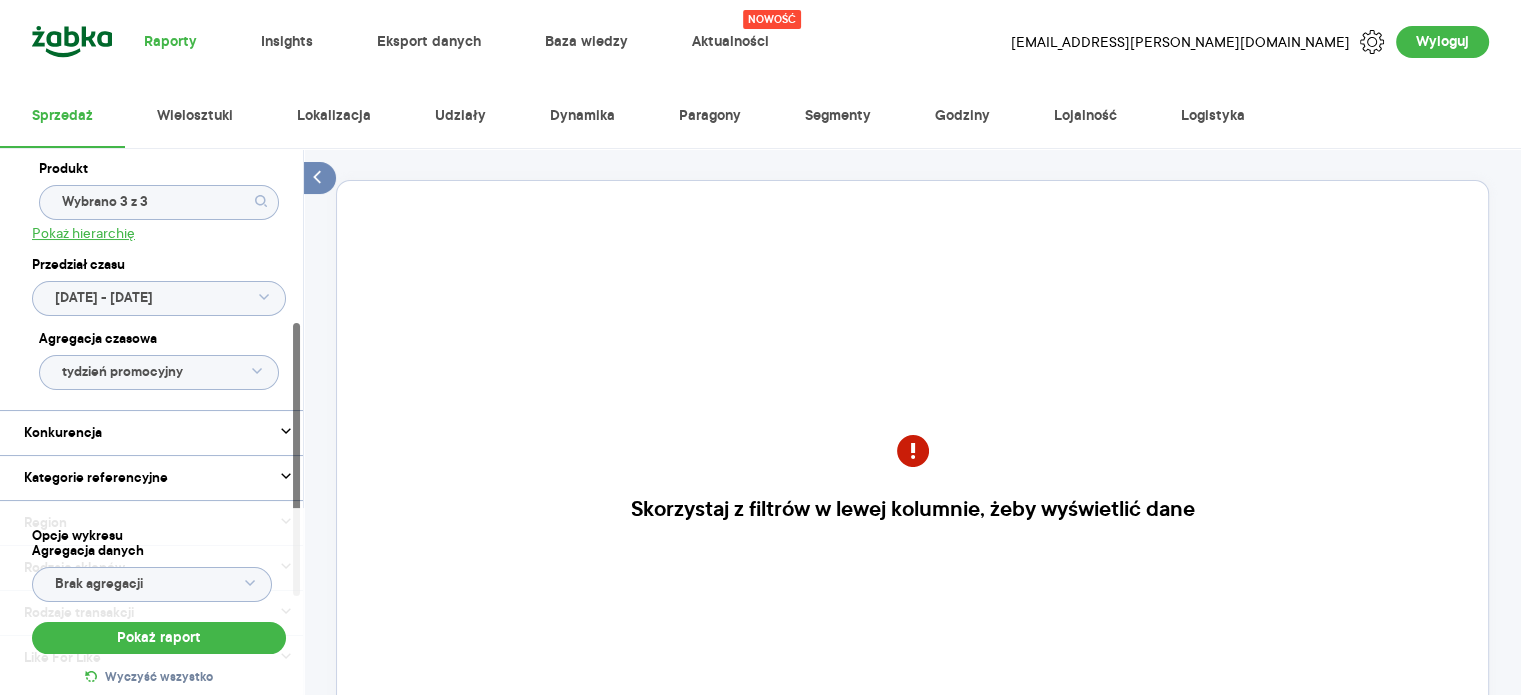scroll, scrollTop: 372, scrollLeft: 0, axis: vertical 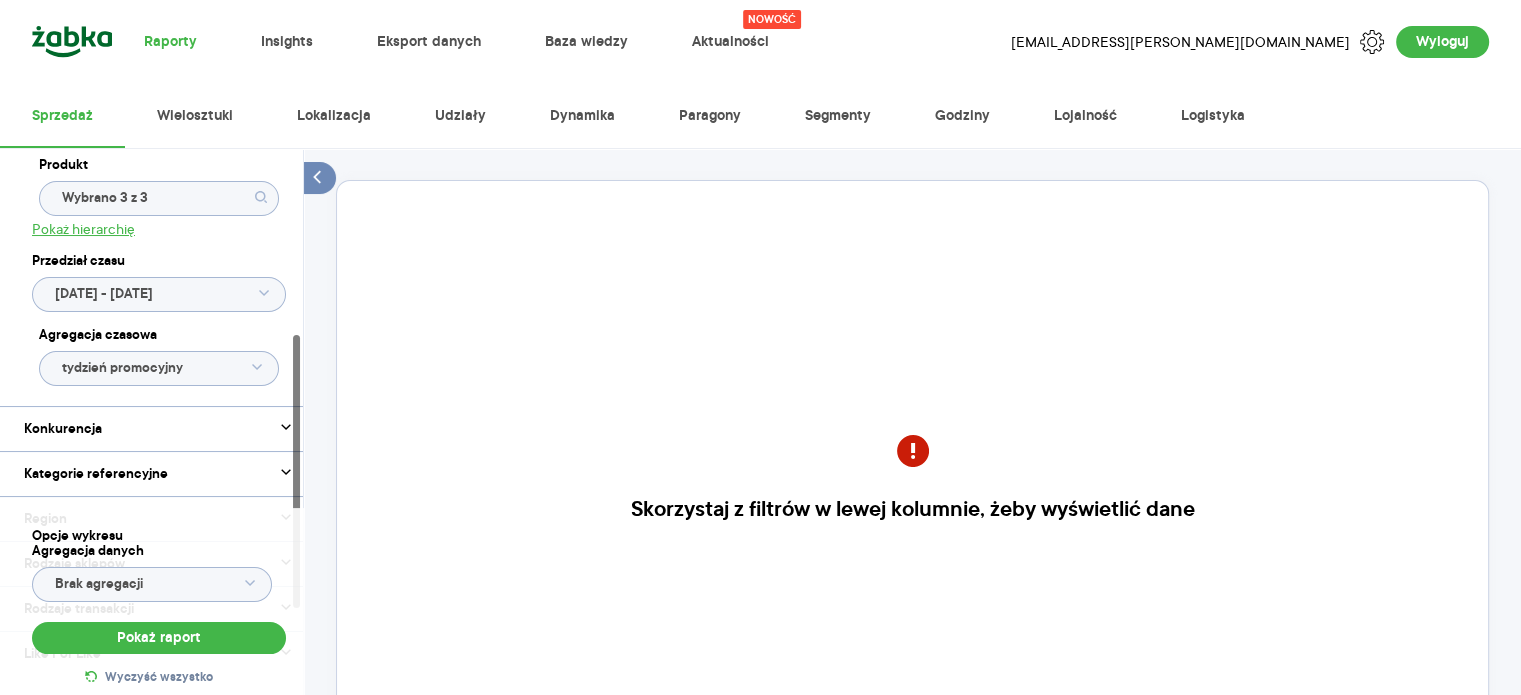 click on "Raporty Insights Eksport danych Baza wiedzy Nowość Aktualności [EMAIL_ADDRESS][PERSON_NAME][DOMAIN_NAME] Wyloguj Sprzedaż Wielosztuki Lokalizacja Udziały Dynamika Paragony Segmenty Godziny Lojalność Logistyka Kategoria * Art. spożywcze Wybrano 1 z 17 Wybrano 1 z 9 Atrybuty Pokaż atrybuty Marka NAMDONG Produkt Wybrano 3 z 3 Pokaż hierarchię Przedział czasu [DATE] - [DATE] Agregacja czasowa tydzień promocyjny Konkurencja Dostawca Marka Produkt Kategorie referencyjne Region Rodzaje sklepów Rodzaje transakcji Wszystkie Like For Like Uwzględnij LFL Opcje wykresu Agregacja danych Brak agregacji Pokaż raport Wyczyść wszystko Skorzystaj z filtrów w lewej kolumnie, żeby wyświetlić dane Masz pytania dot. działania portalu? Napisz do nas na  [EMAIL_ADDRESS][DOMAIN_NAME]
More than one instance of Sumo is attempting to start on this page. Please check that you are only loading Sumo once per page. BDOW!" at bounding box center (760, 347) 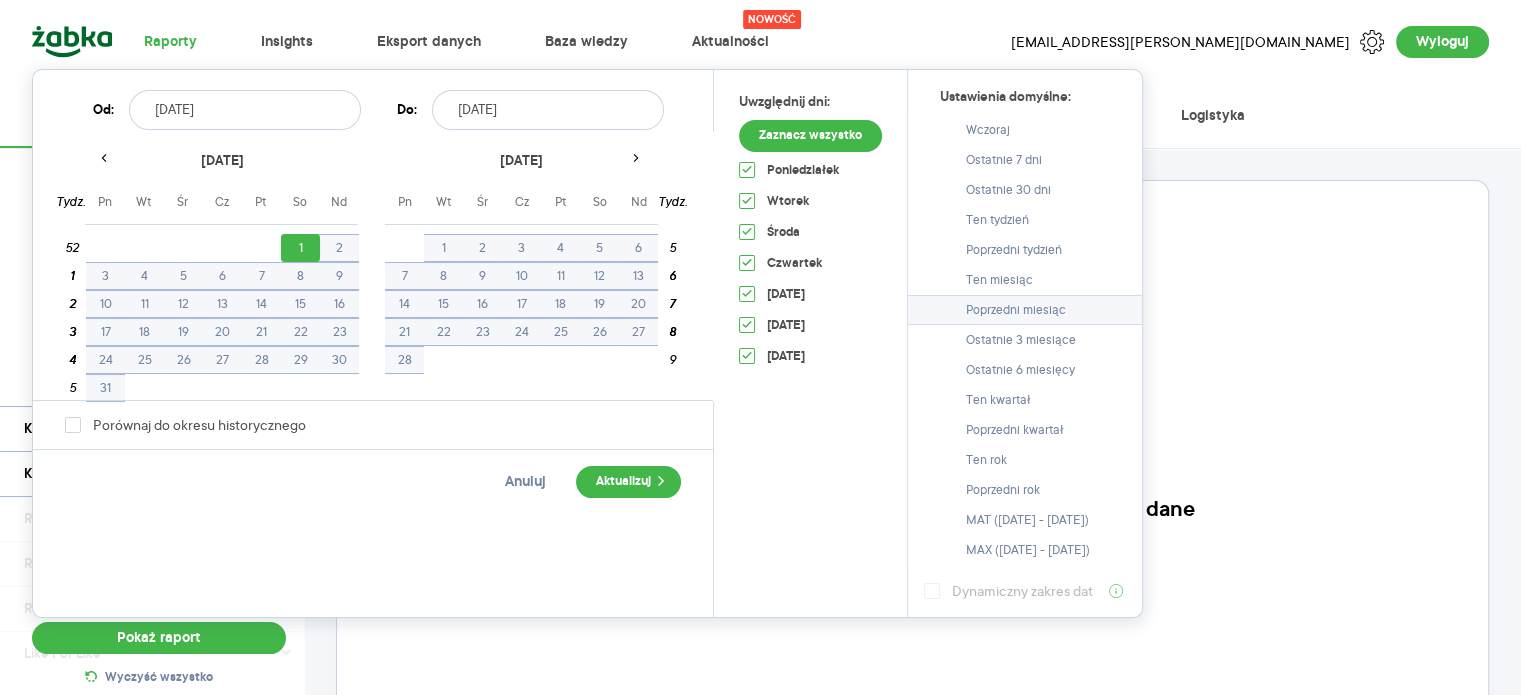 drag, startPoint x: 1008, startPoint y: 343, endPoint x: 1006, endPoint y: 304, distance: 39.051247 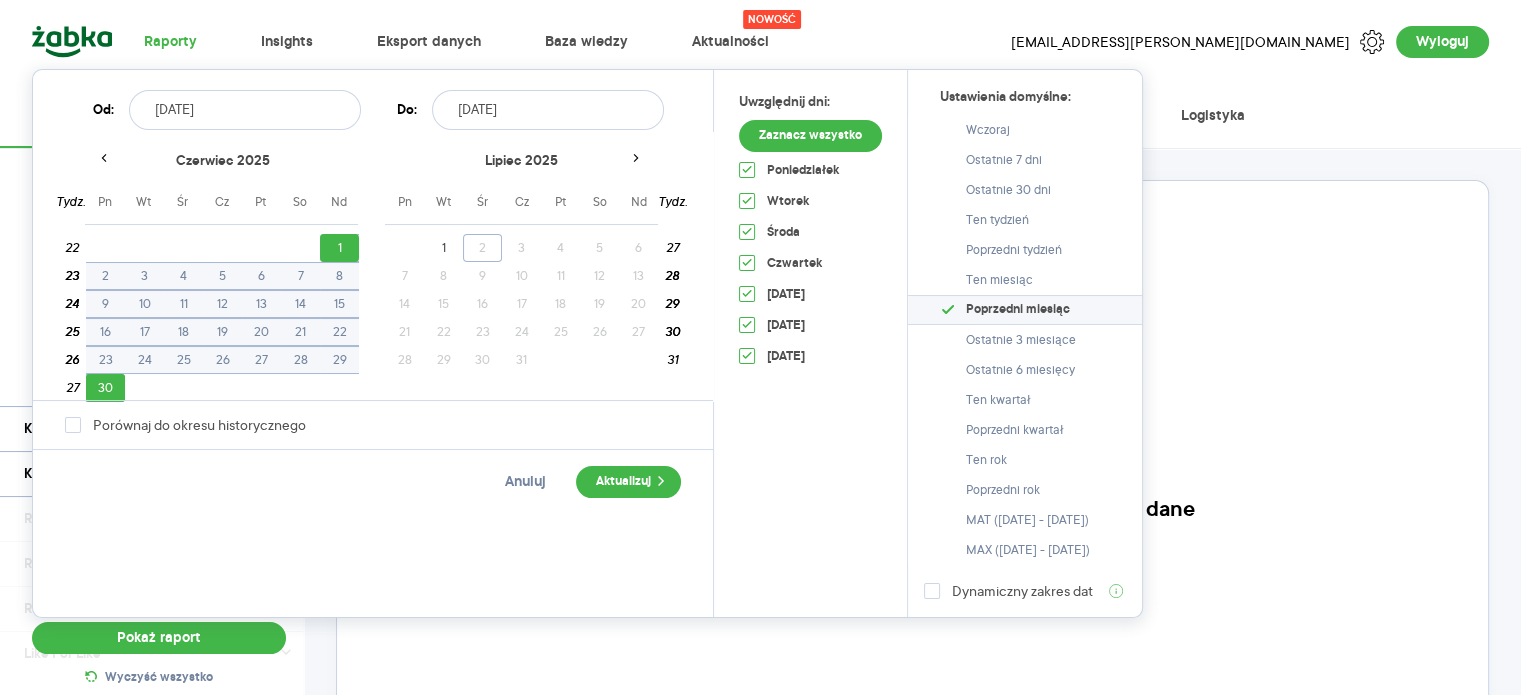 click on "1" at bounding box center (339, 248) 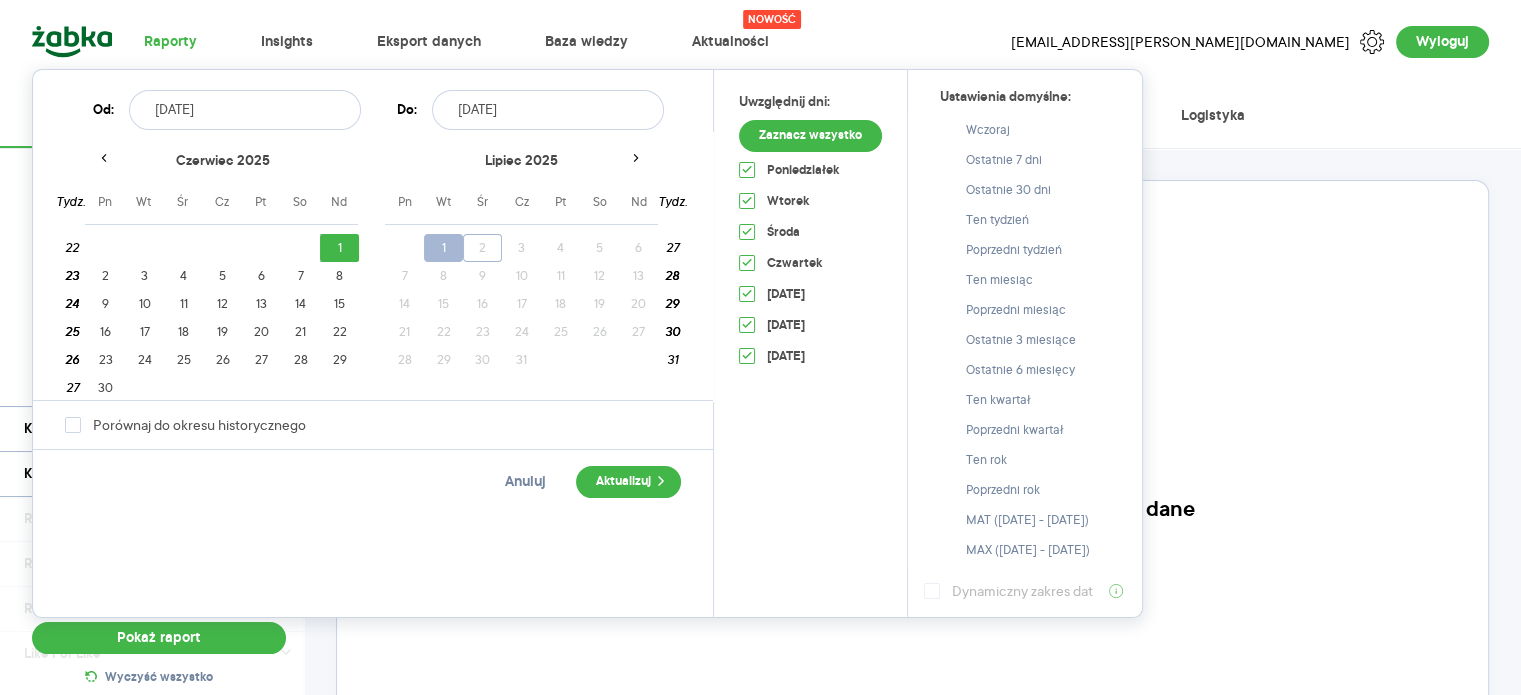 click on "1" at bounding box center [443, 248] 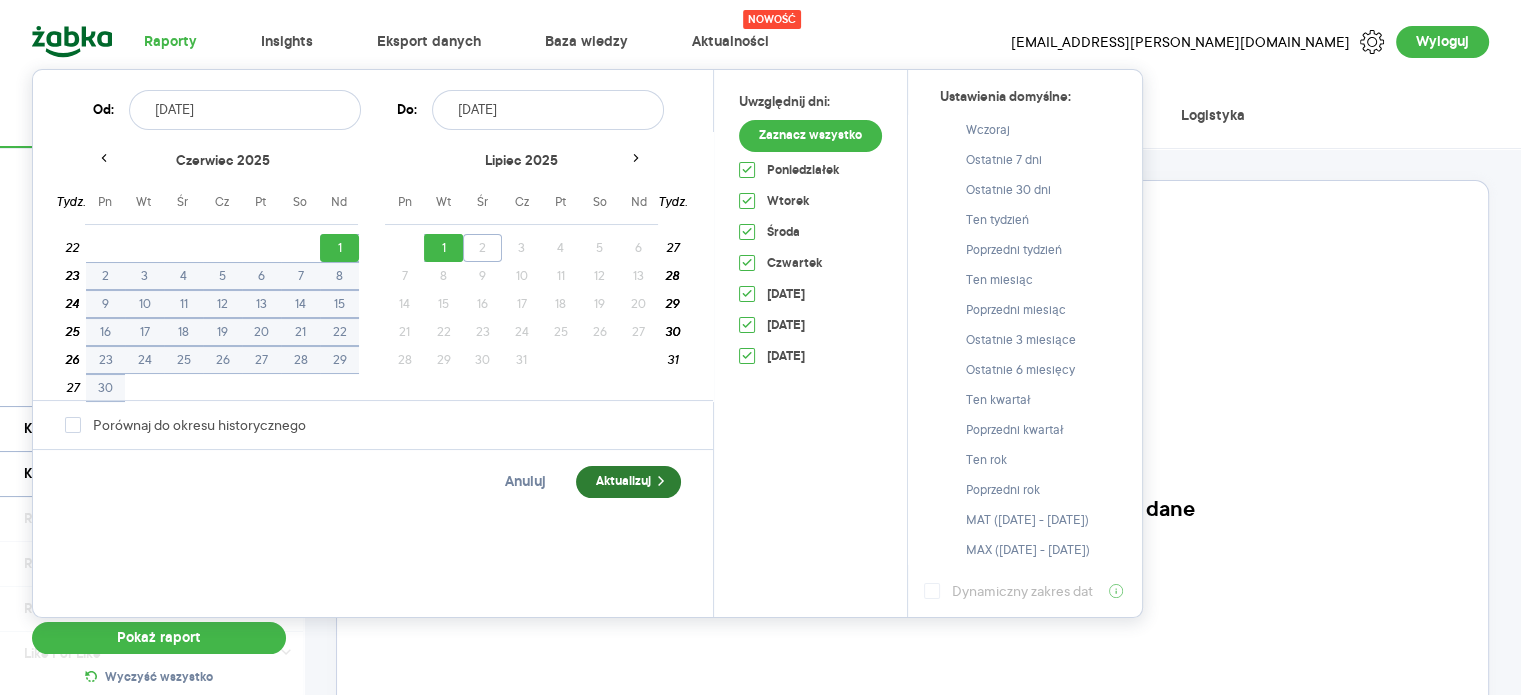 click on "Aktualizuj" at bounding box center (628, 482) 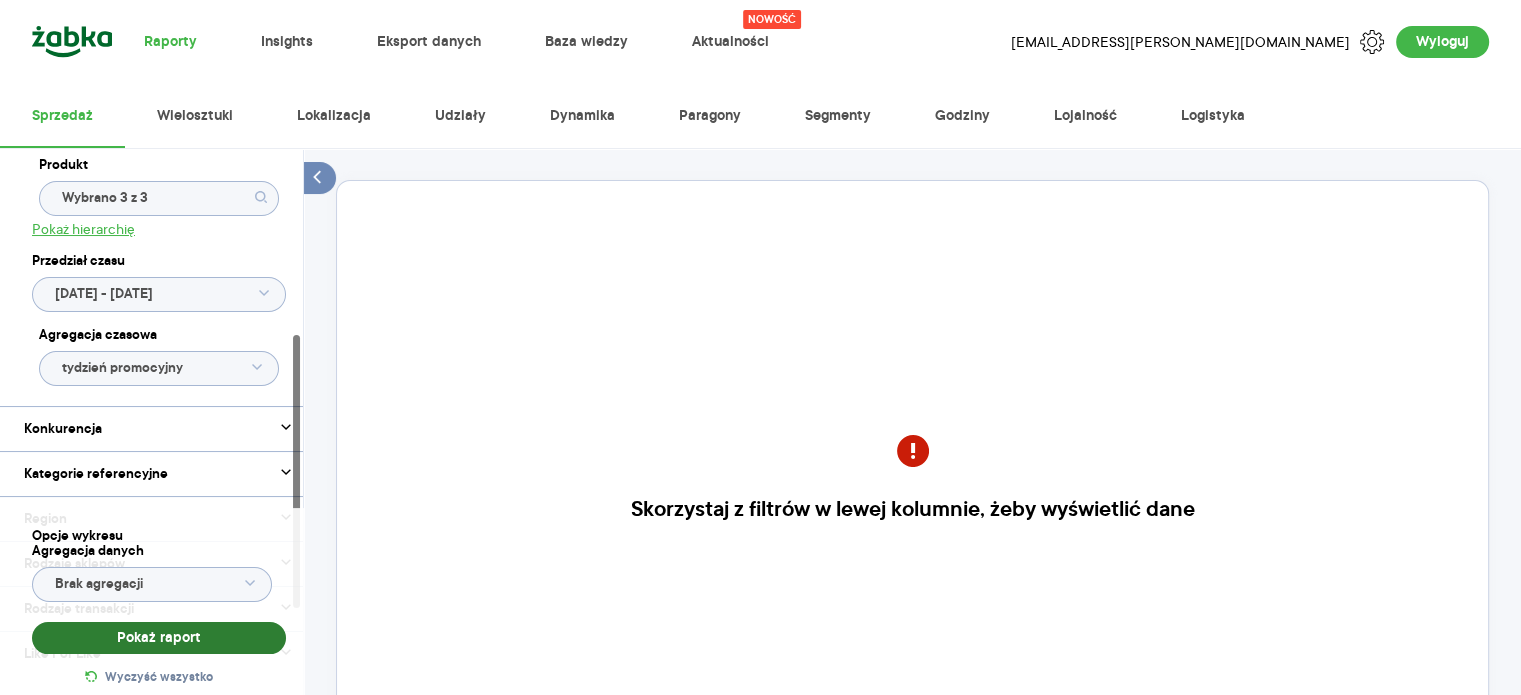 click on "Pokaż raport" at bounding box center [159, 638] 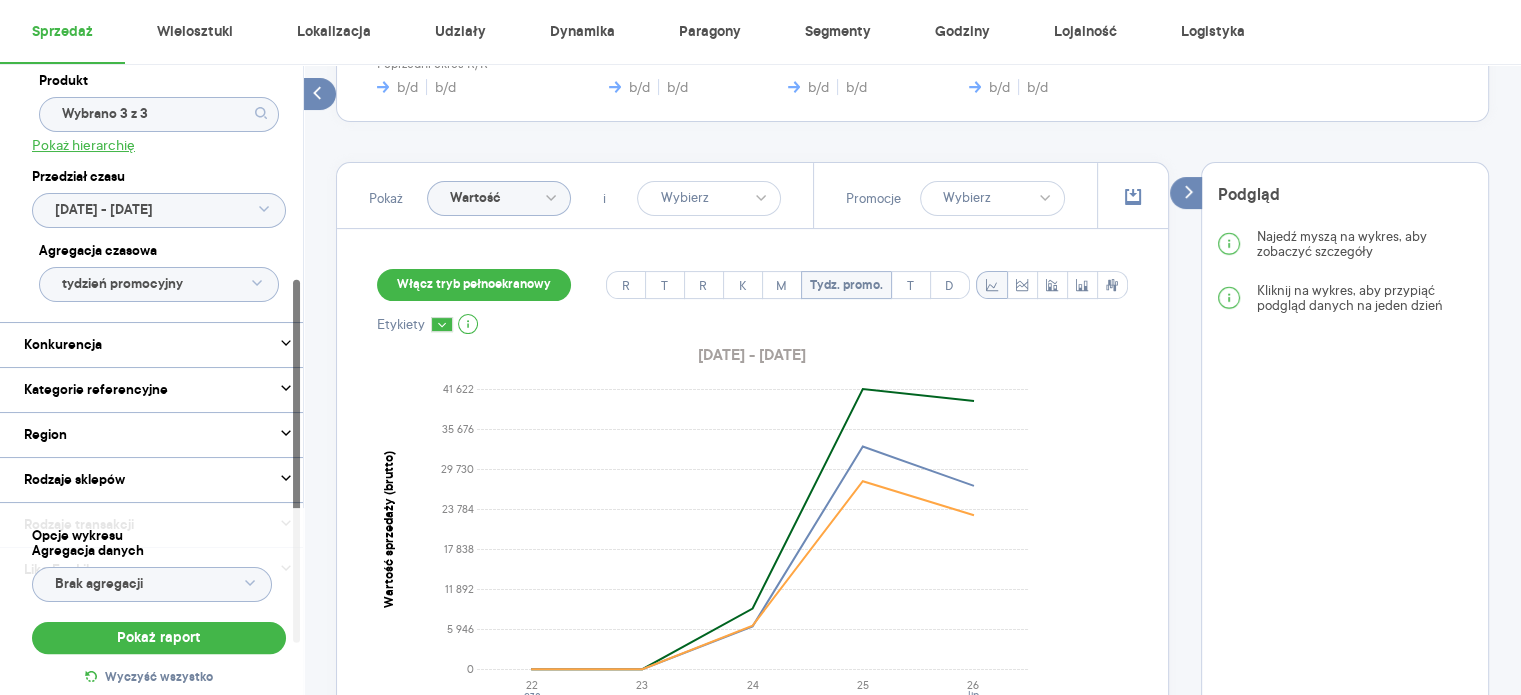 scroll, scrollTop: 535, scrollLeft: 0, axis: vertical 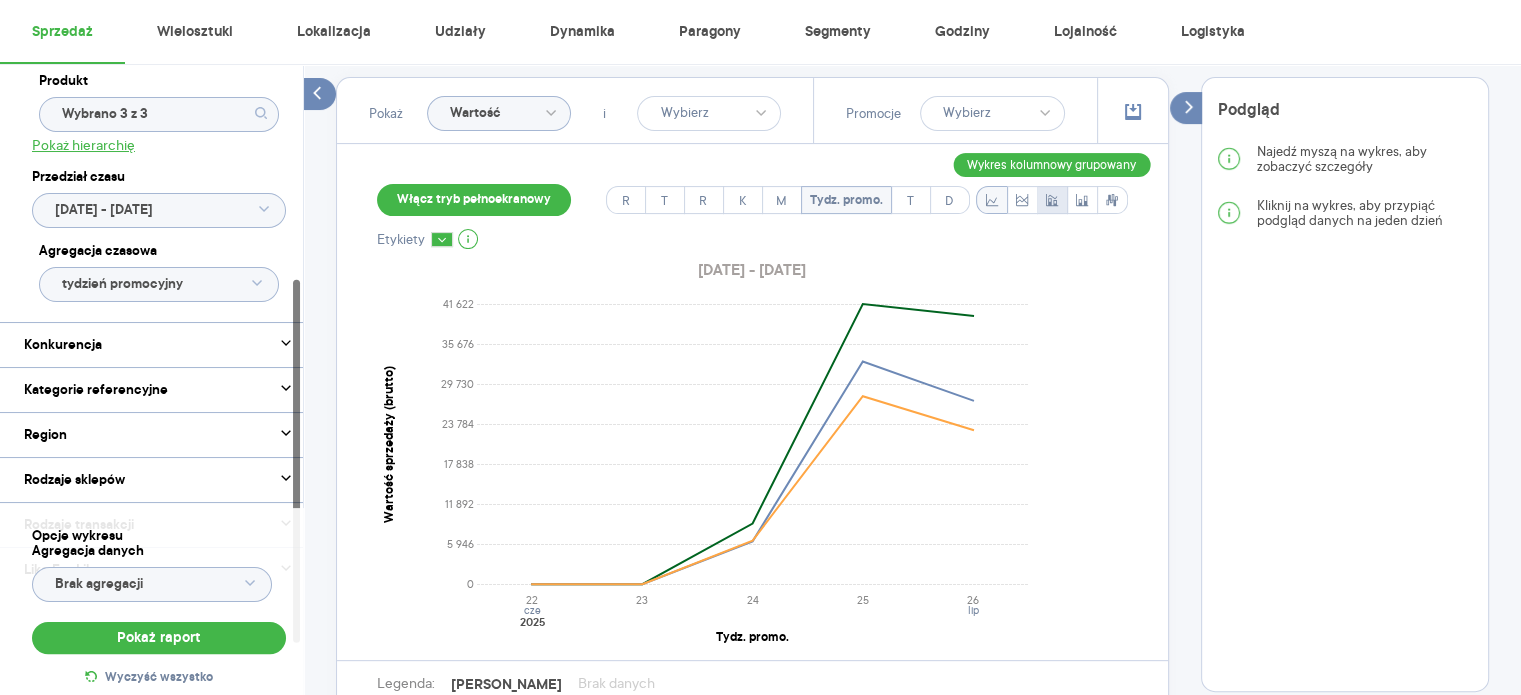 click 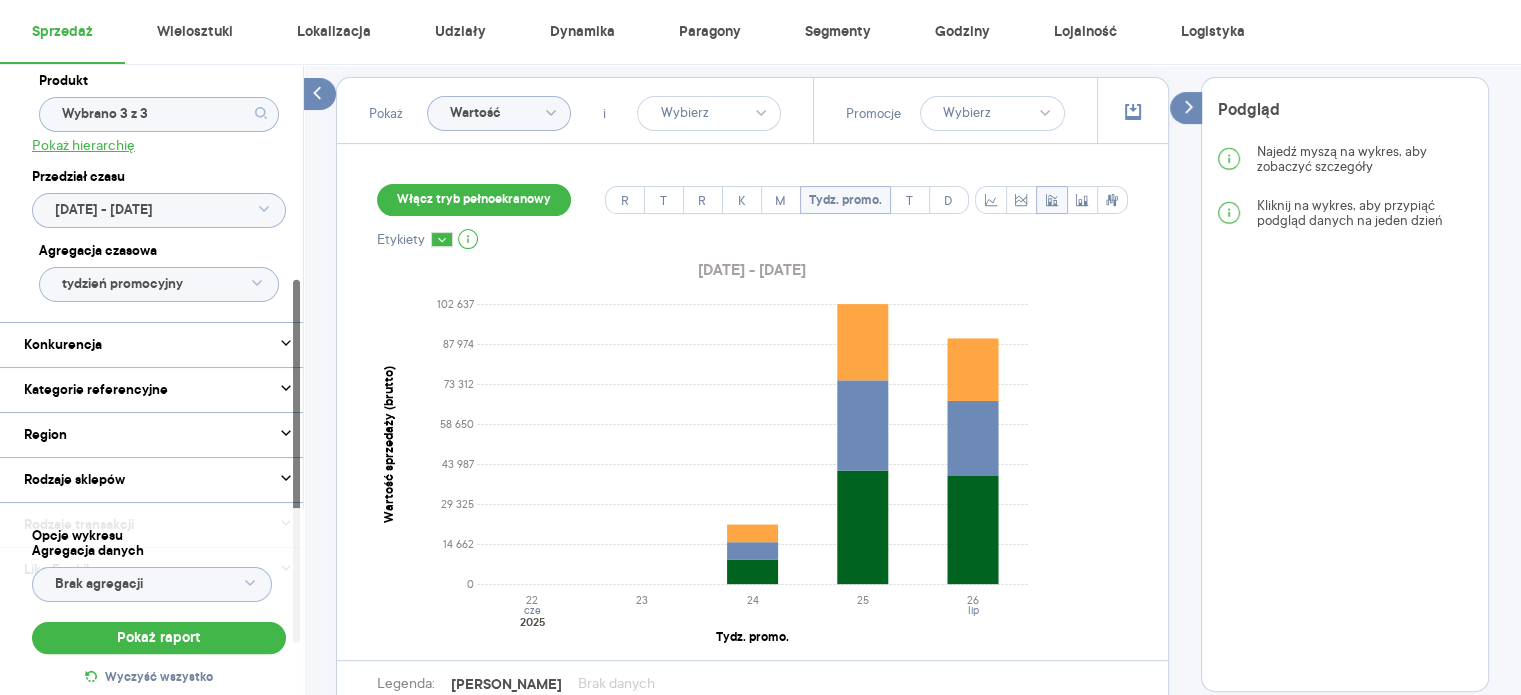 click on "Wartość" 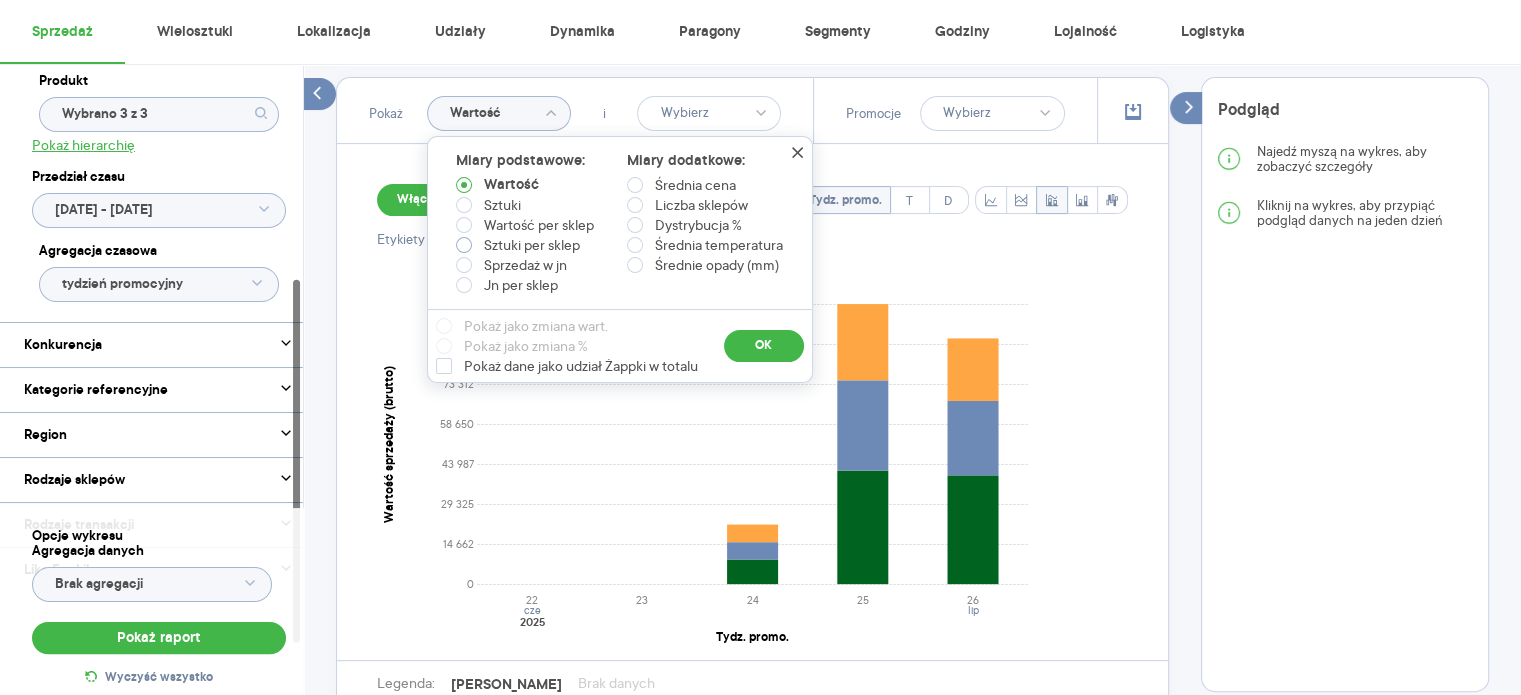 click on "Sztuki per sklep" at bounding box center (532, 245) 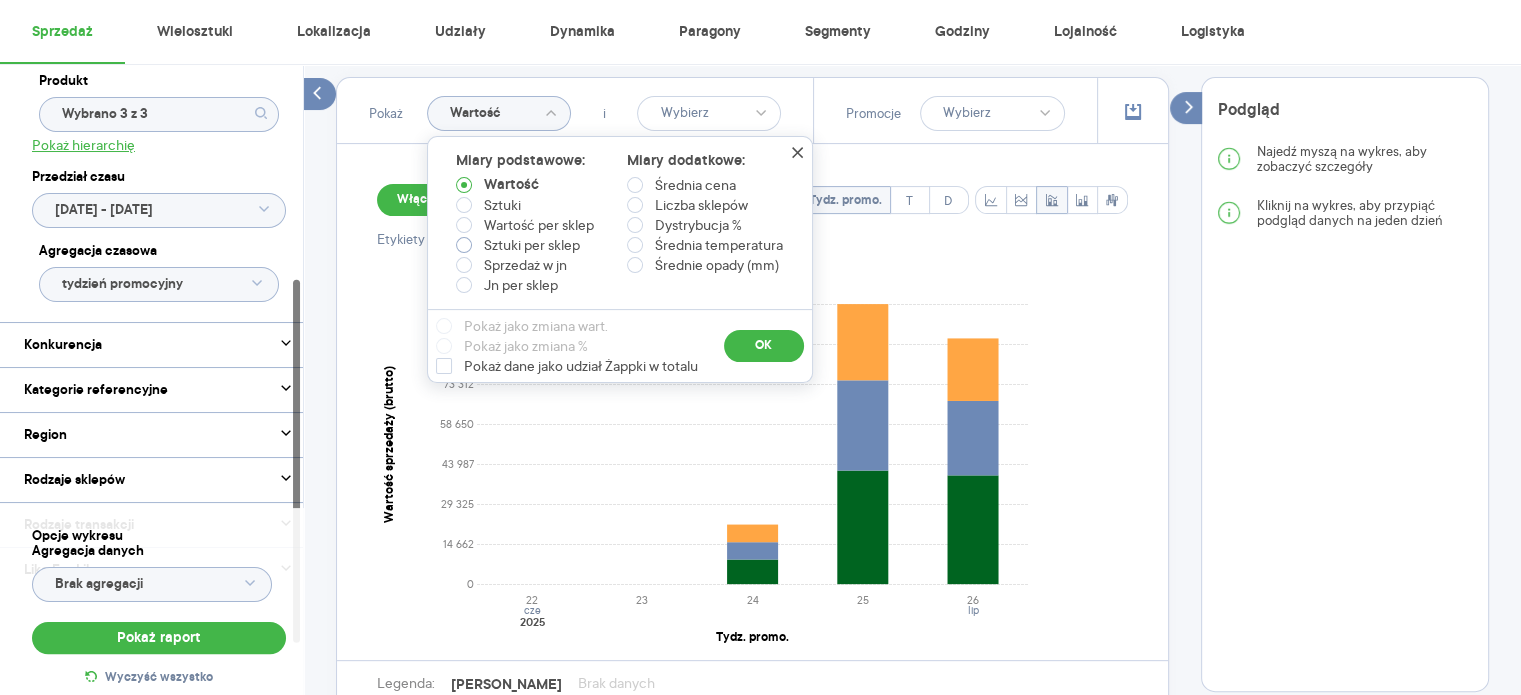 click on "Sztuki per sklep" at bounding box center [468, 247] 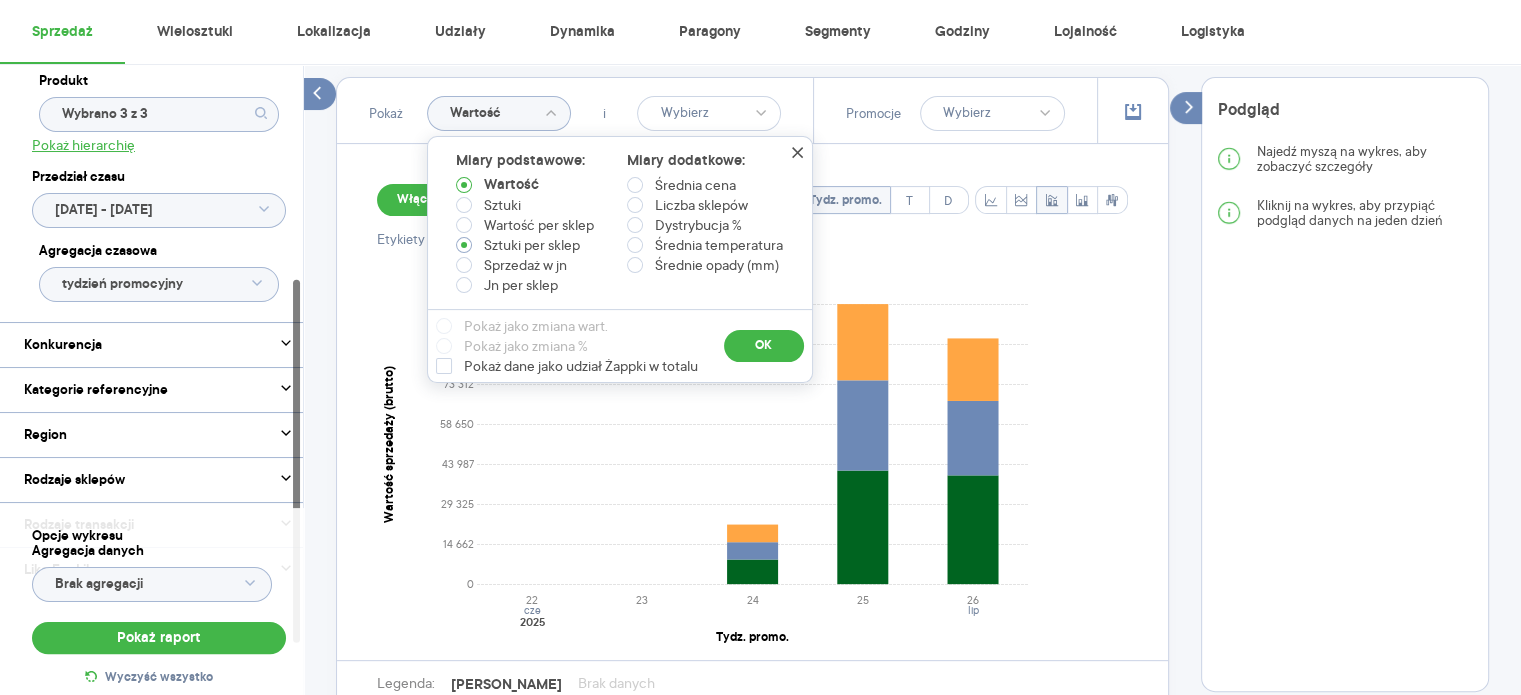 radio on "true" 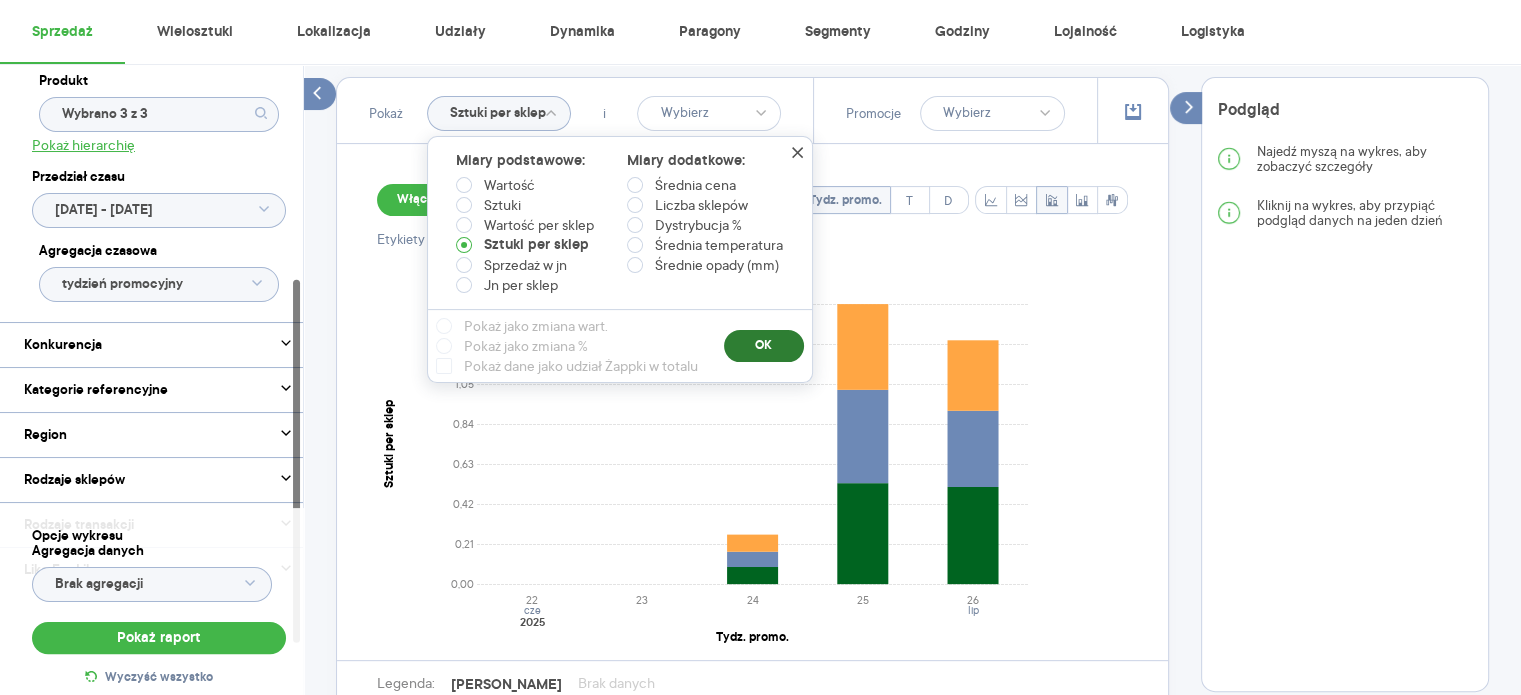 click on "OK" at bounding box center (764, 346) 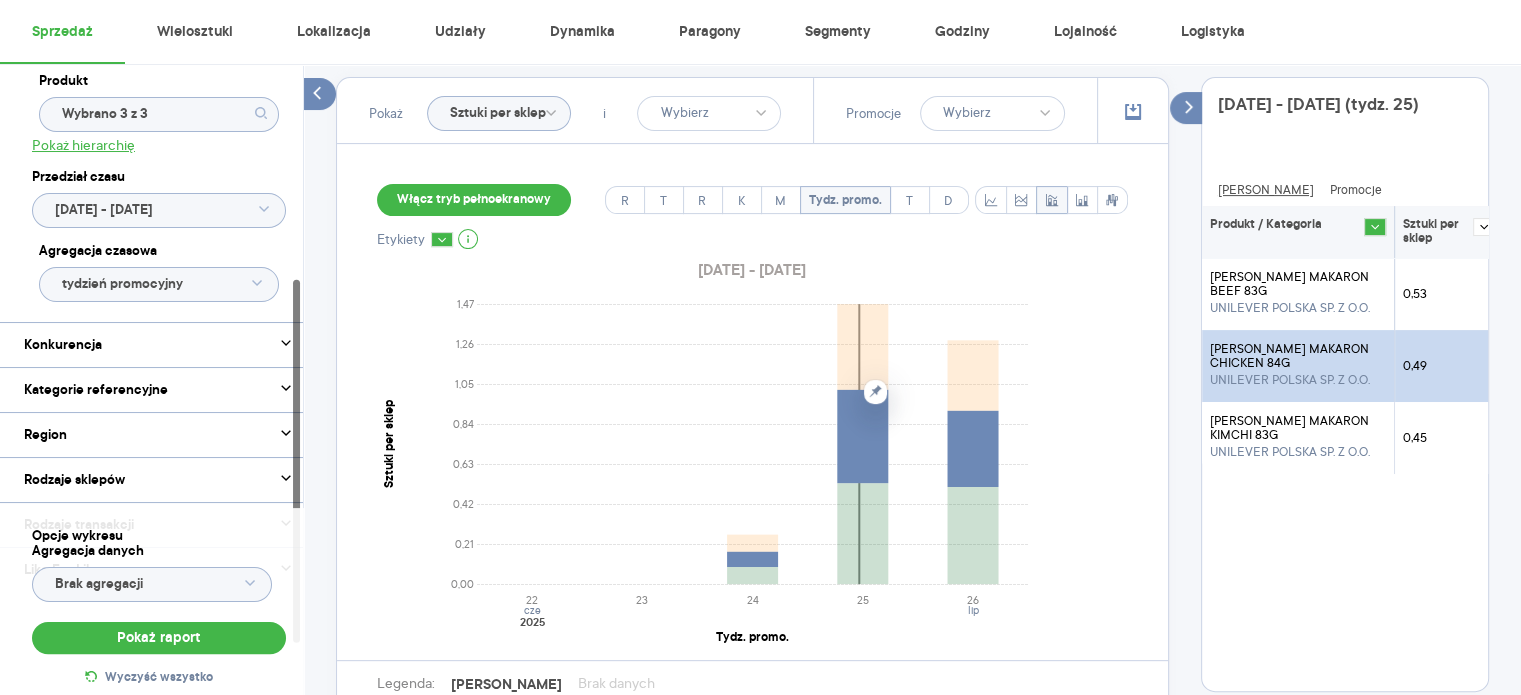 click 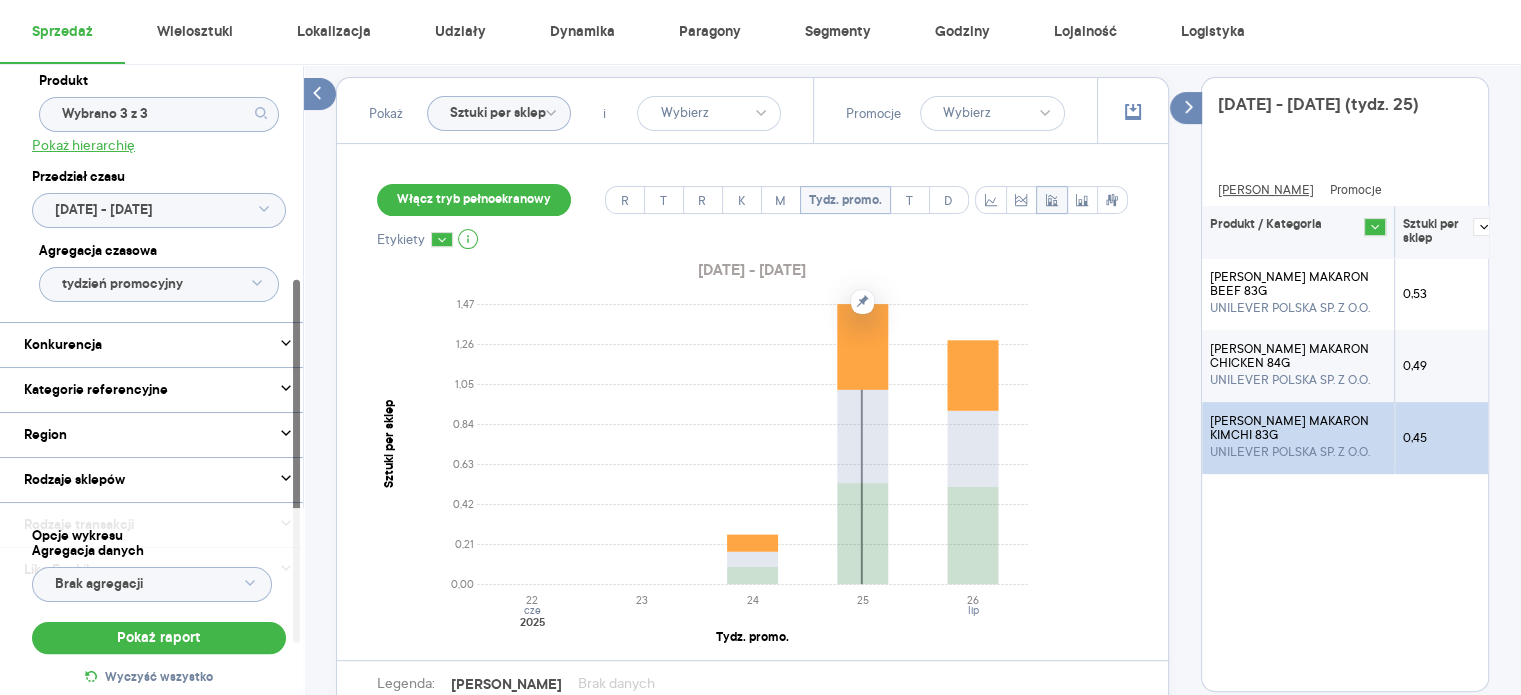 click 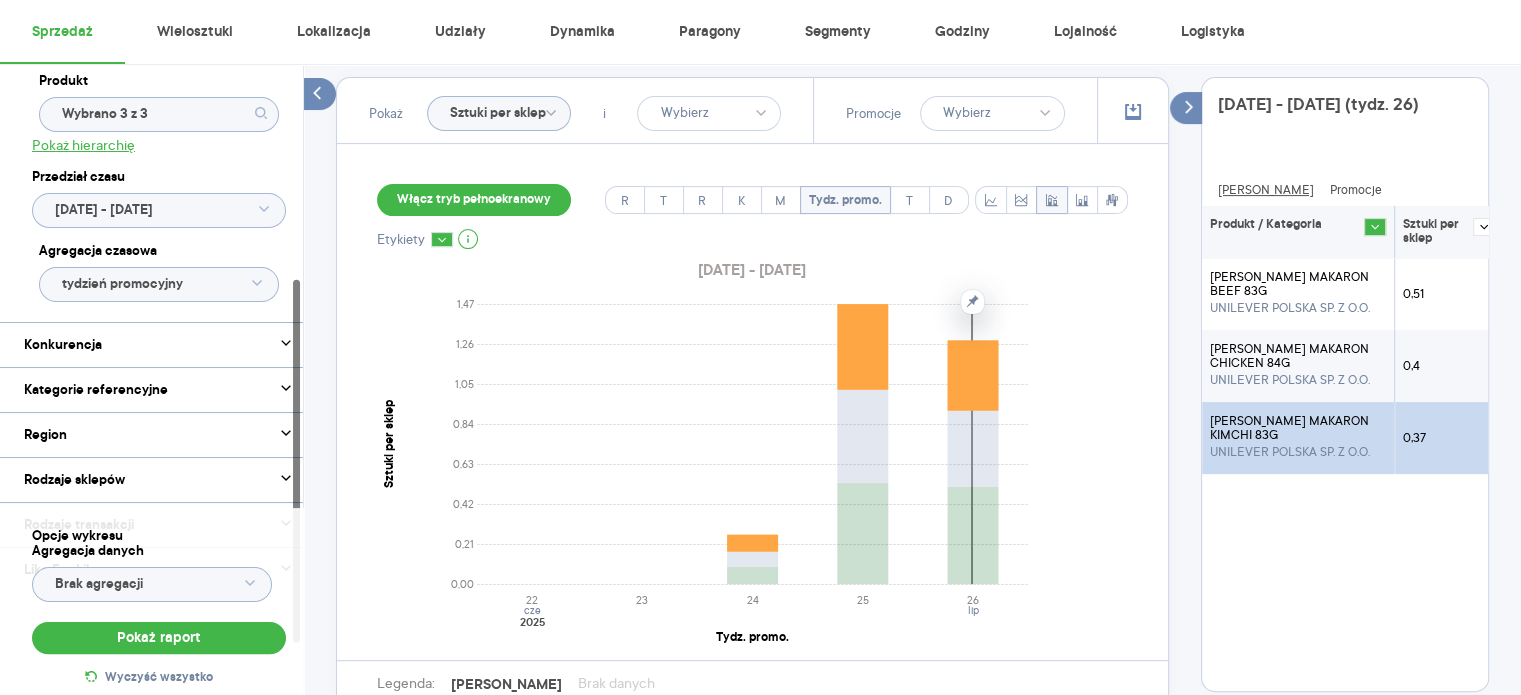click 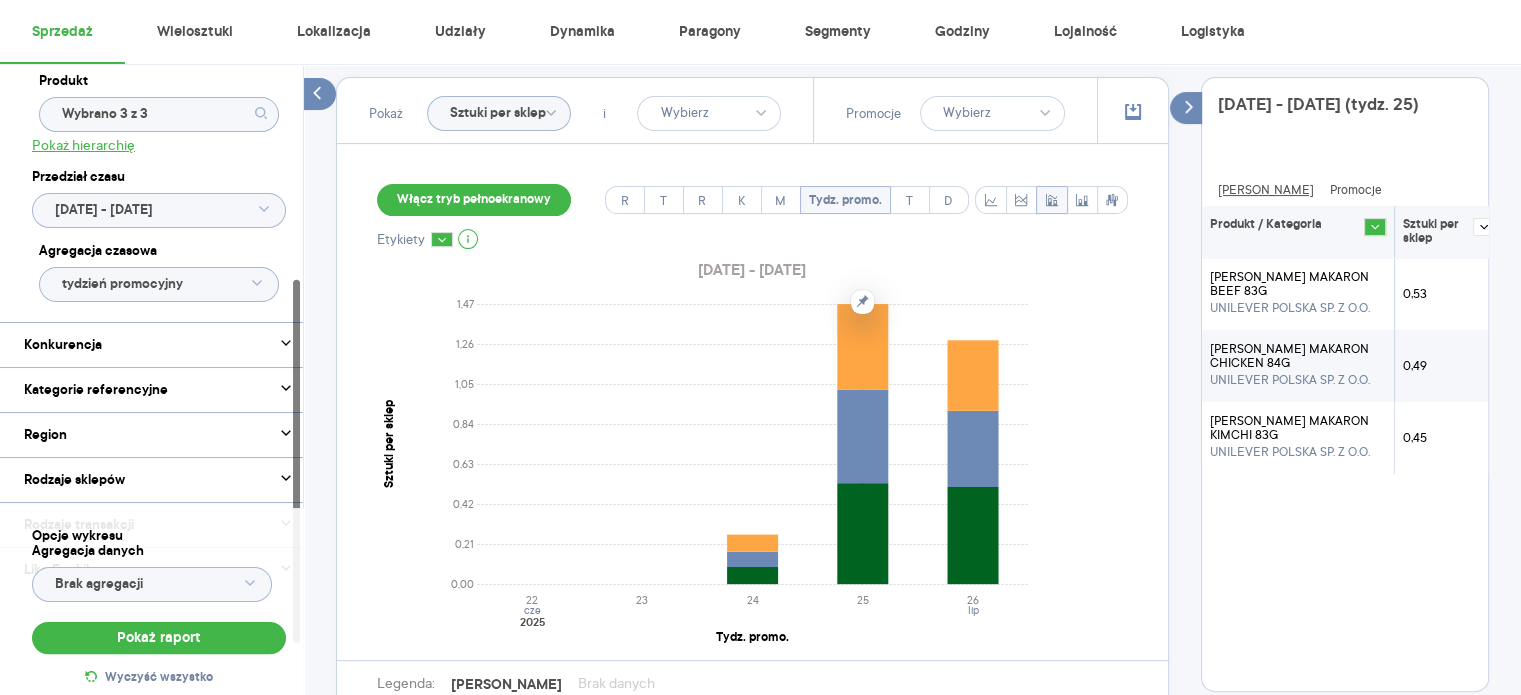 click on "tydzień promocyjny" 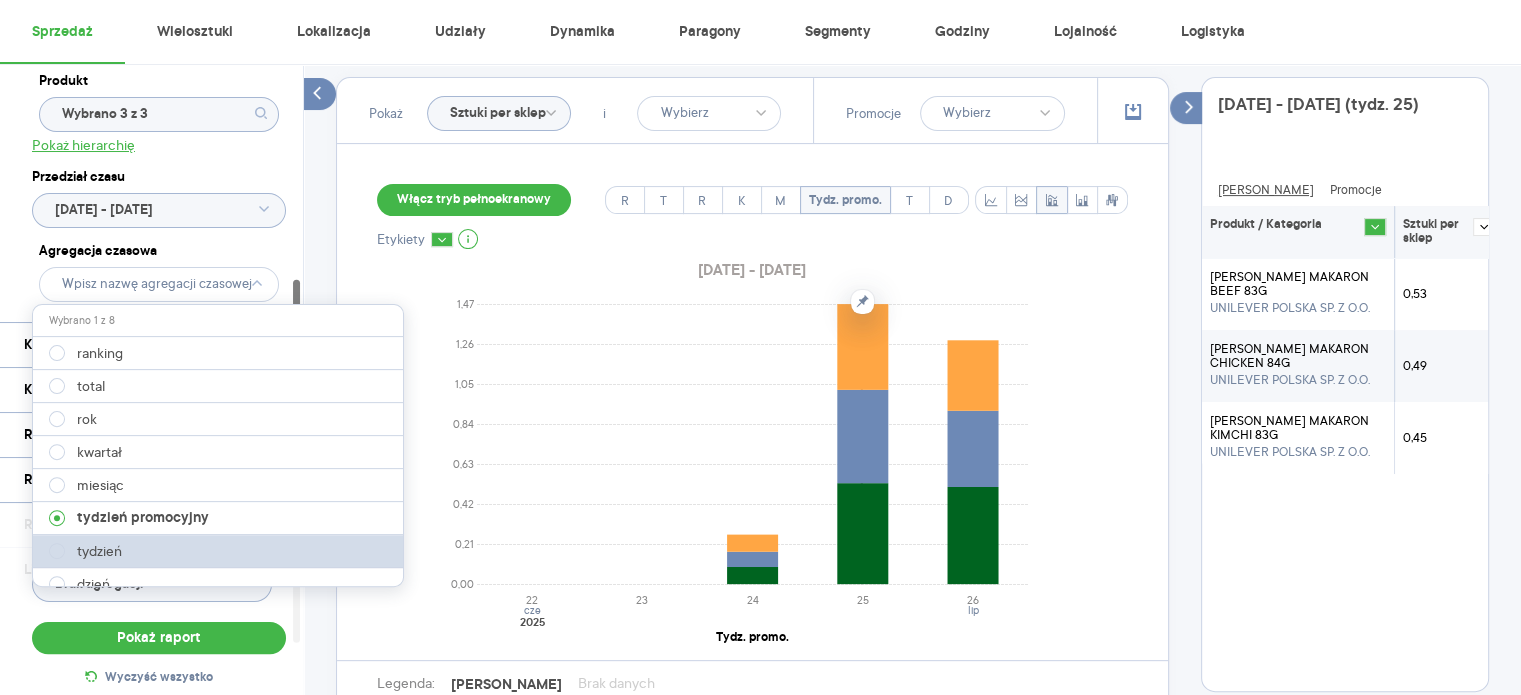 click on "tydzień" at bounding box center (219, 551) 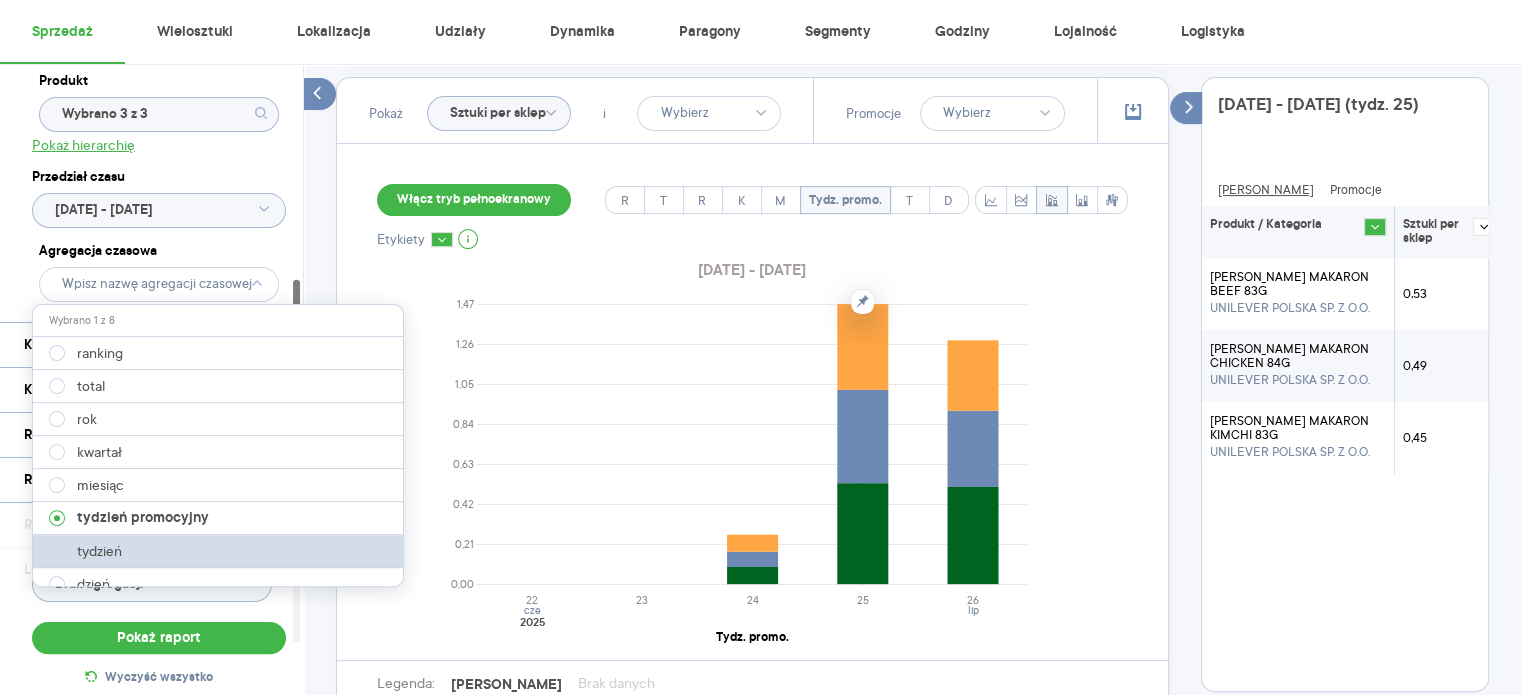 type on "tydzień" 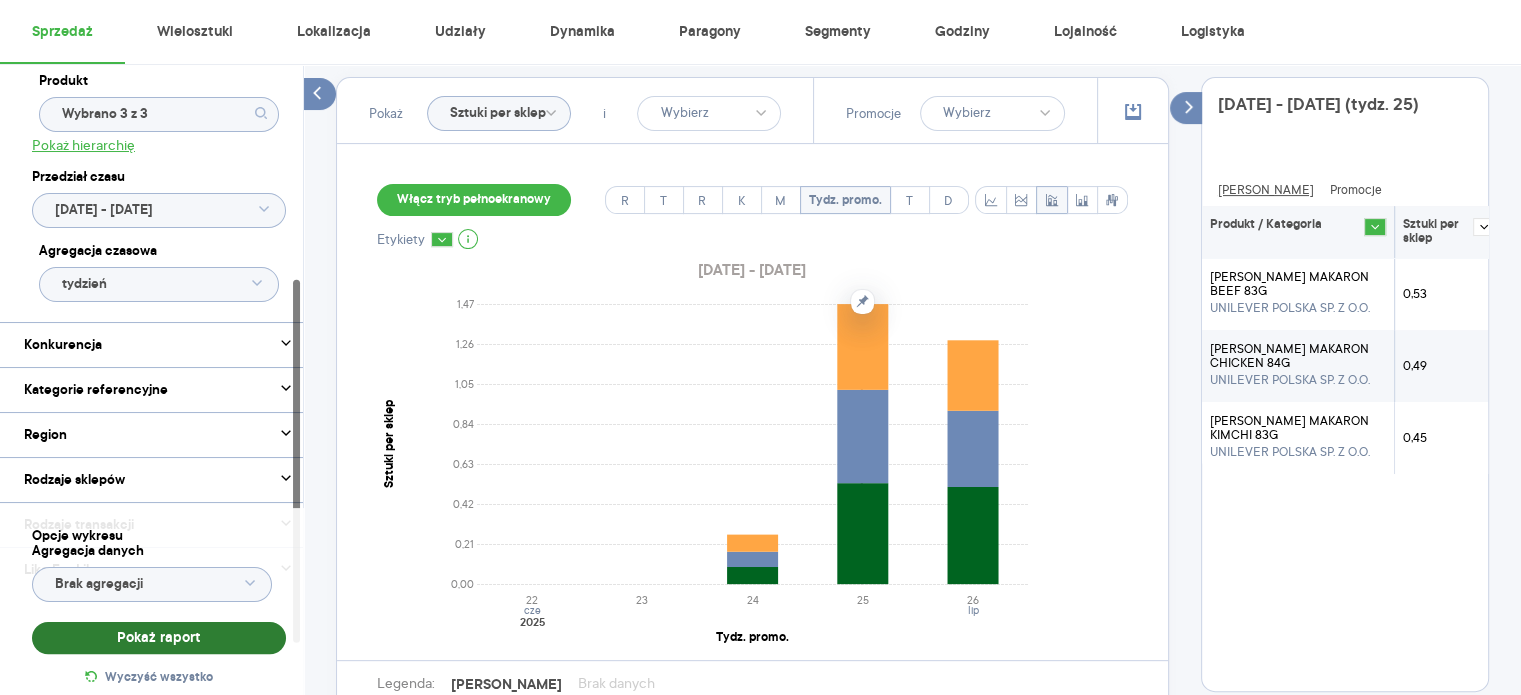 click on "Pokaż raport" at bounding box center [159, 638] 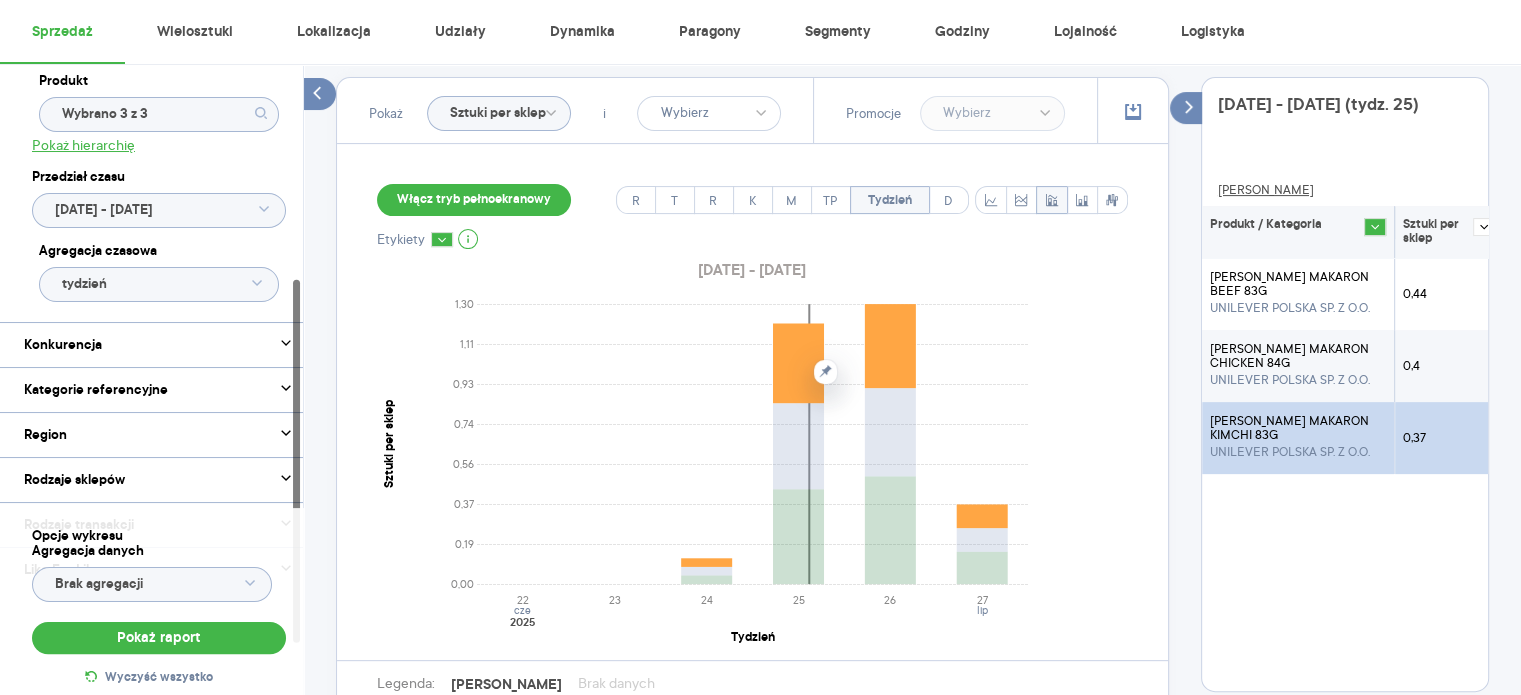 click 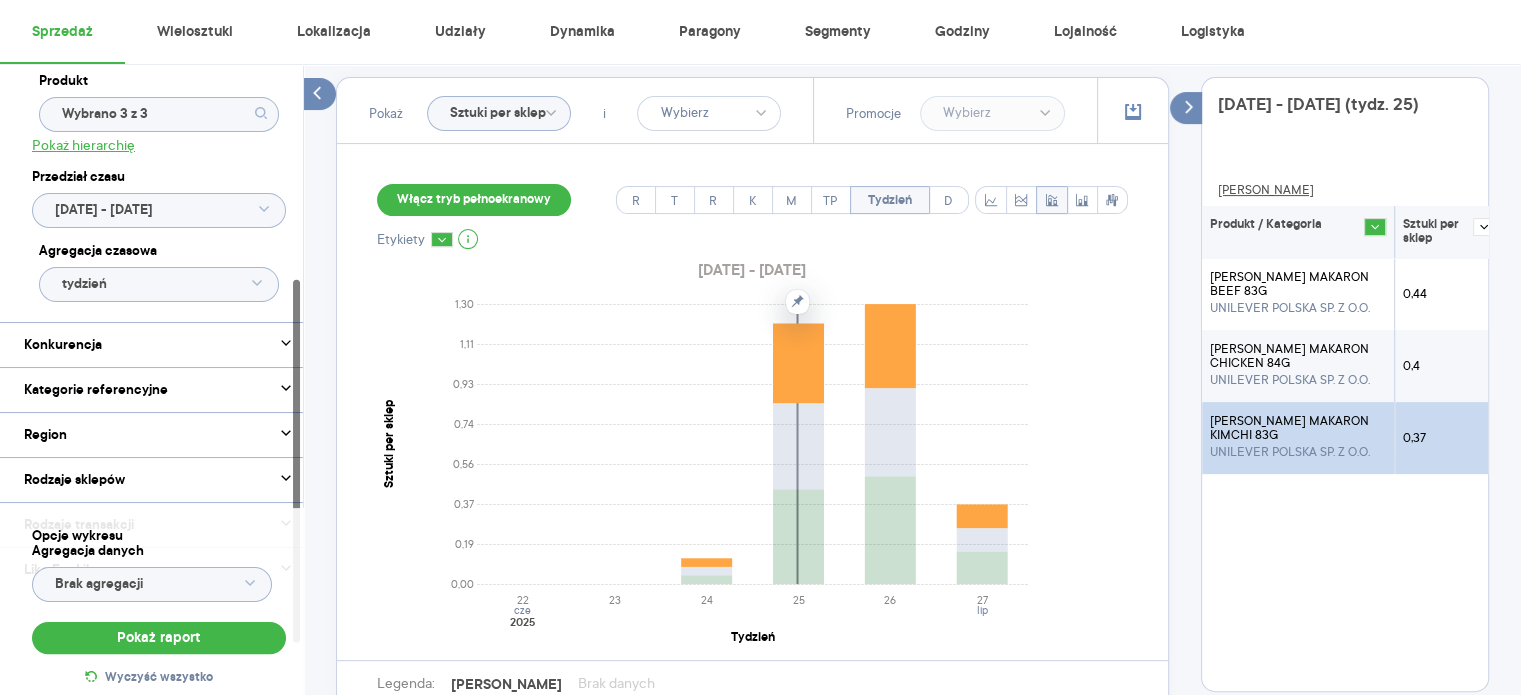 click 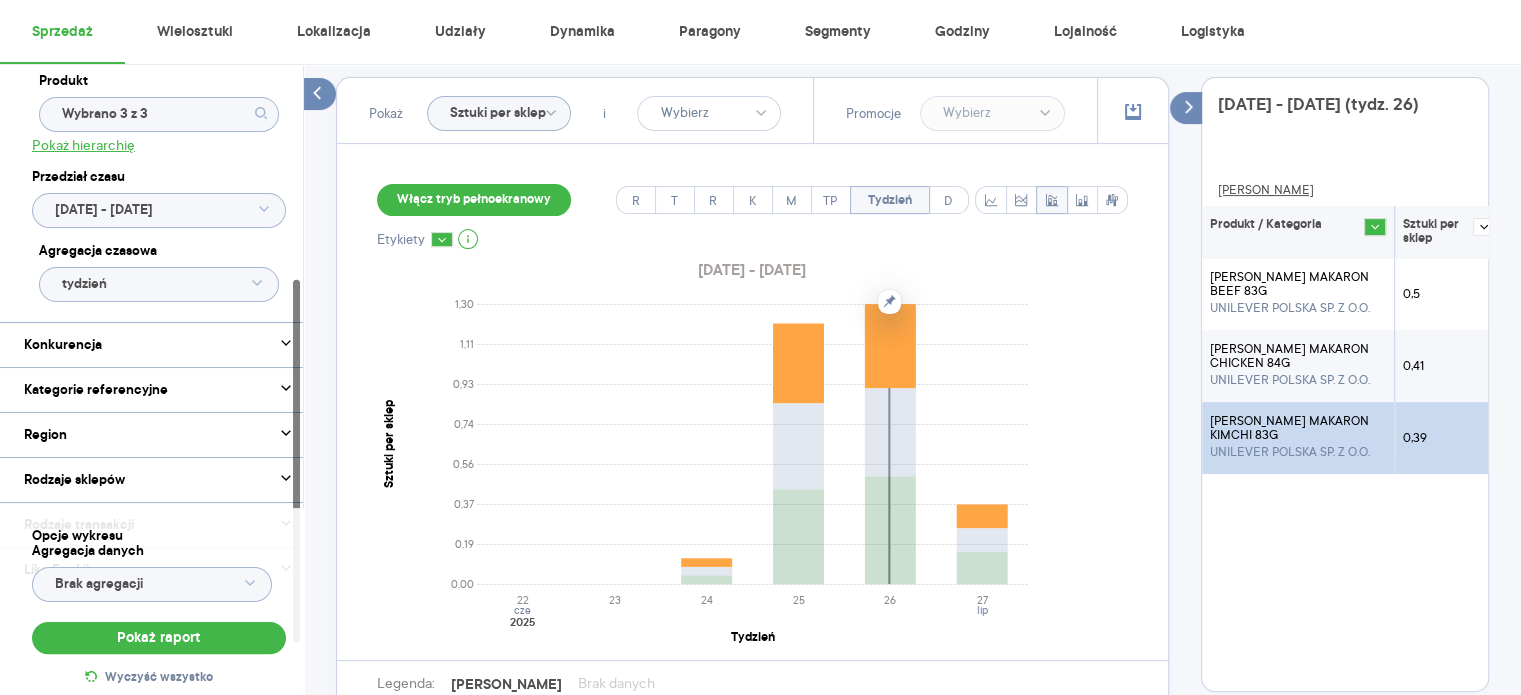 click 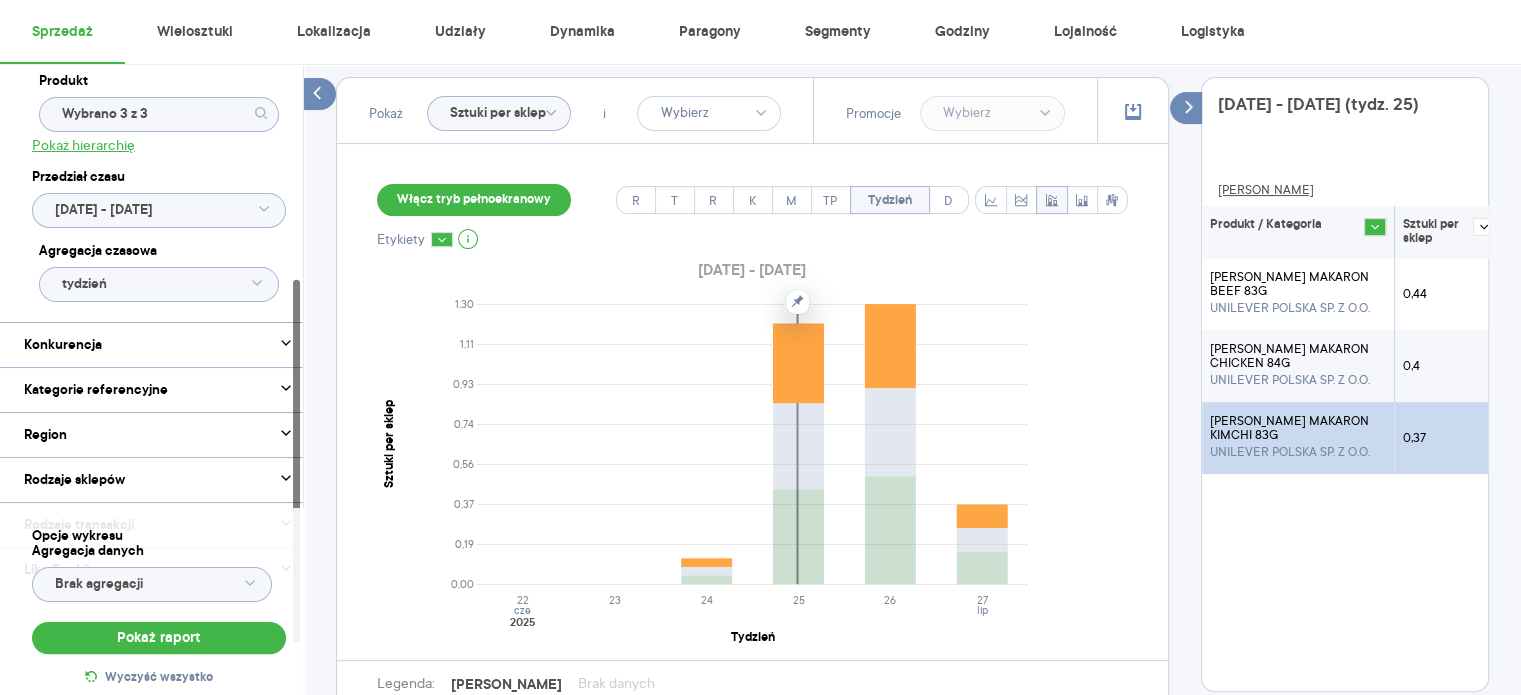 click 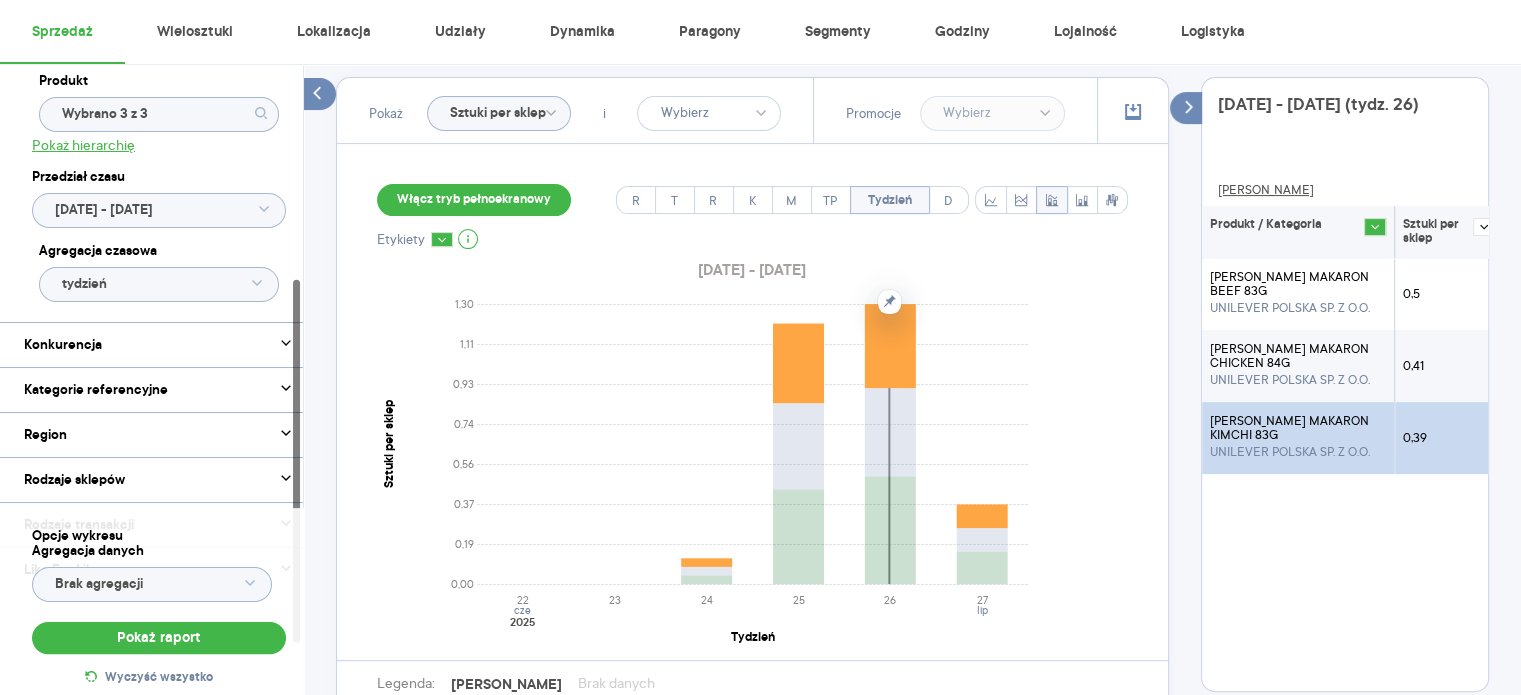click 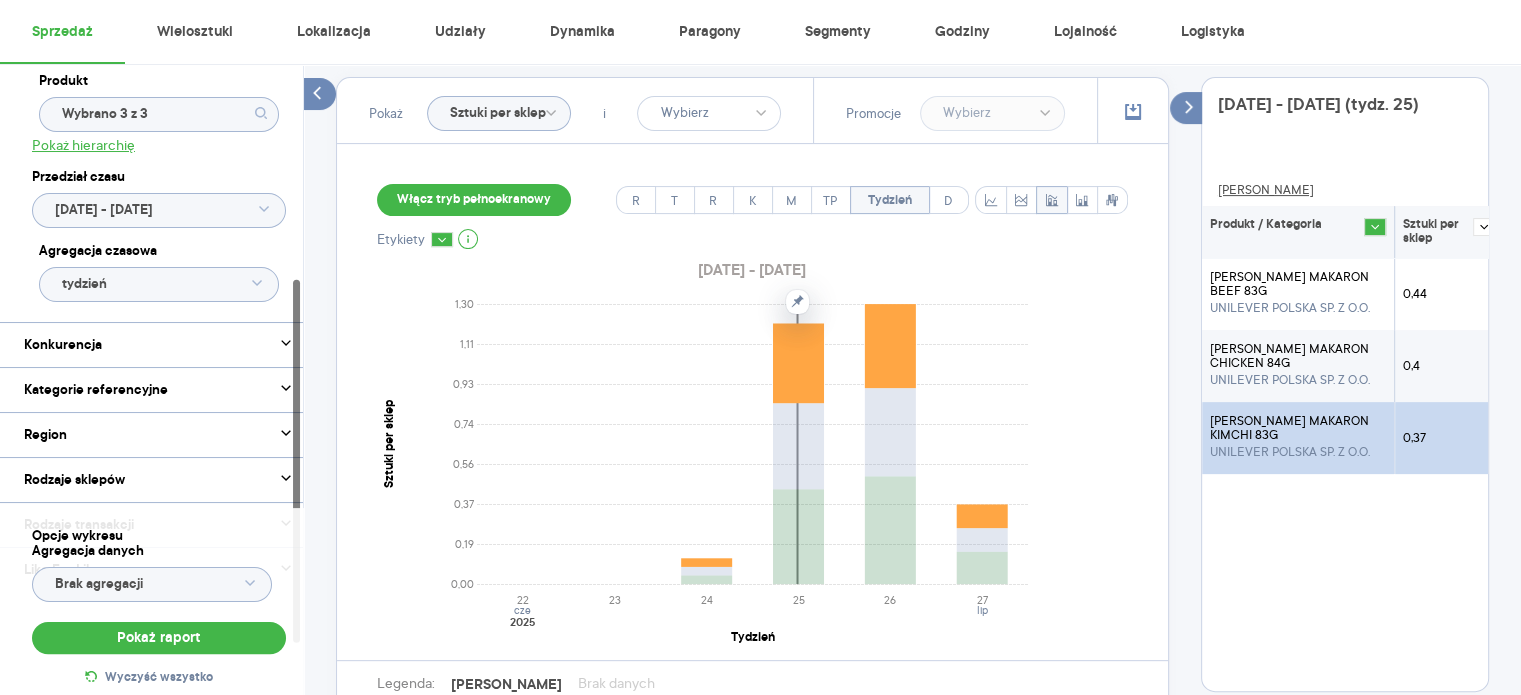 click 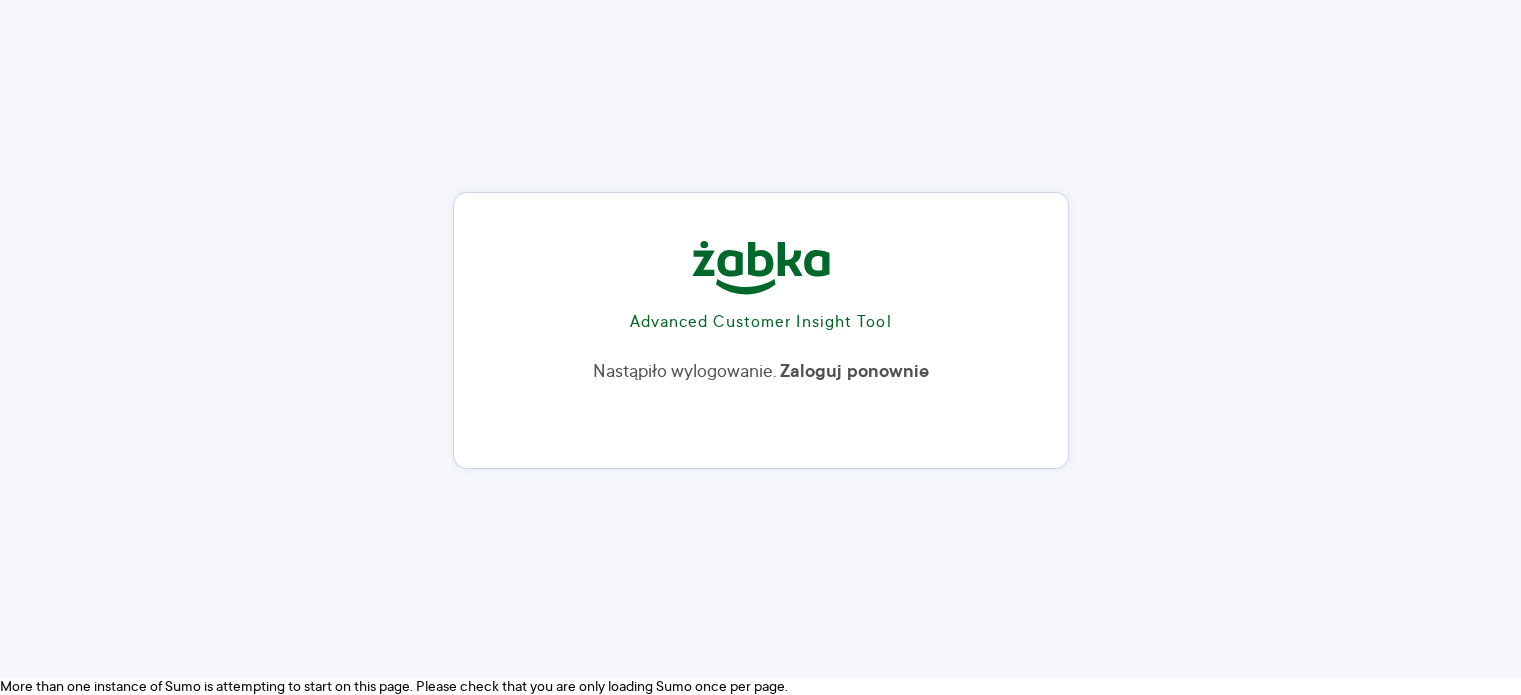 scroll, scrollTop: 16, scrollLeft: 0, axis: vertical 